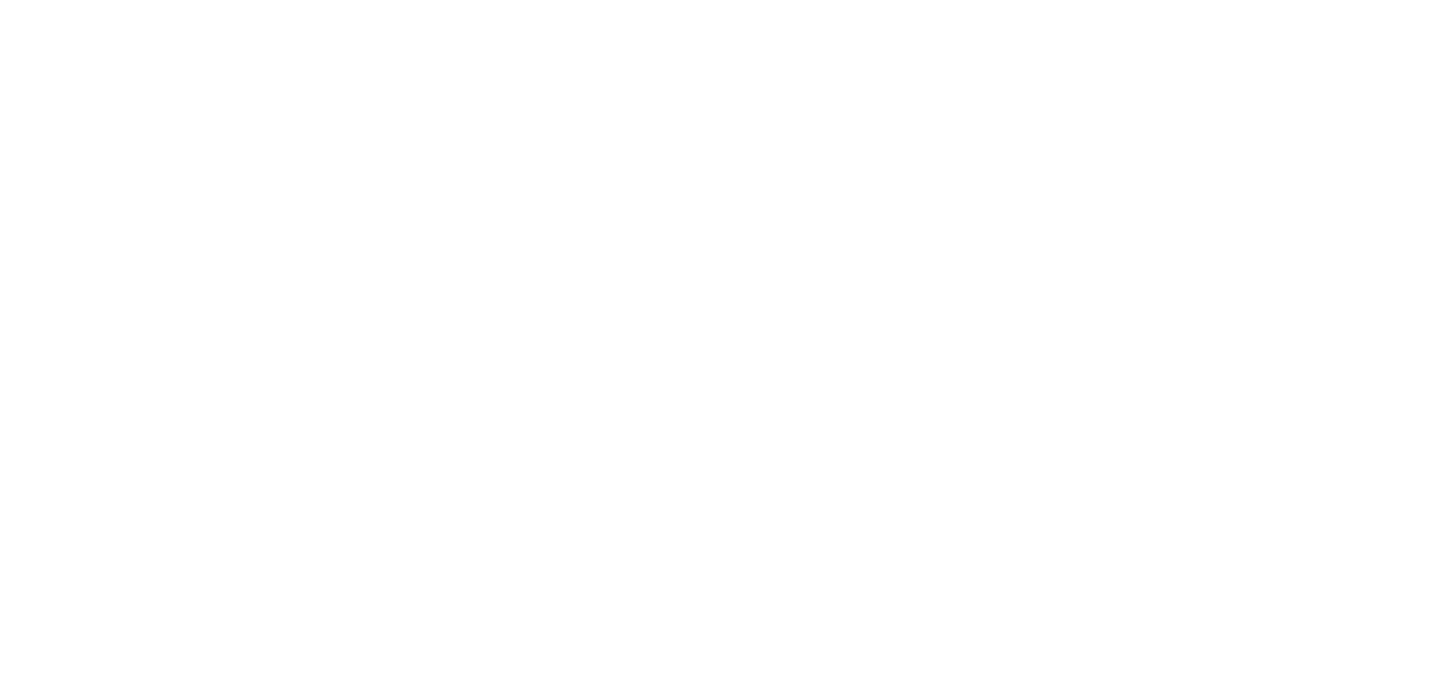 scroll, scrollTop: 0, scrollLeft: 0, axis: both 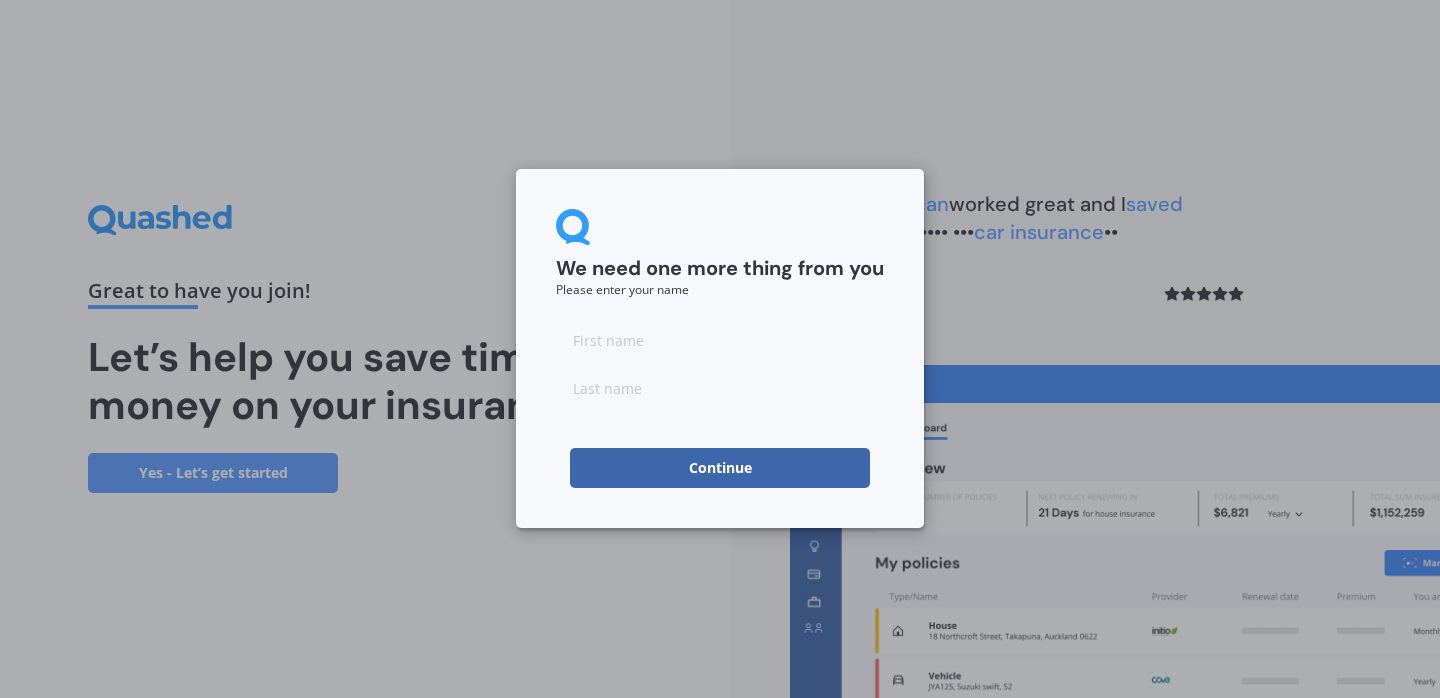 click at bounding box center [720, 340] 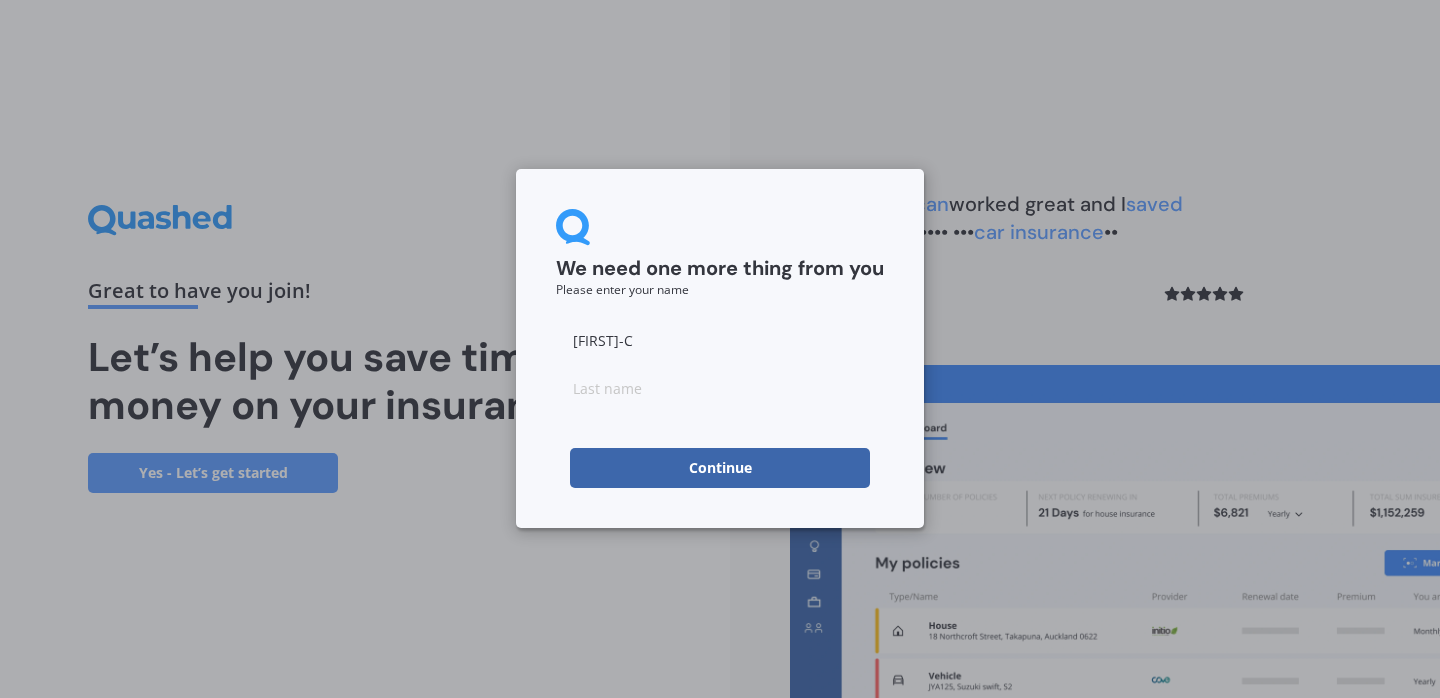 type on "[FIRST]-C" 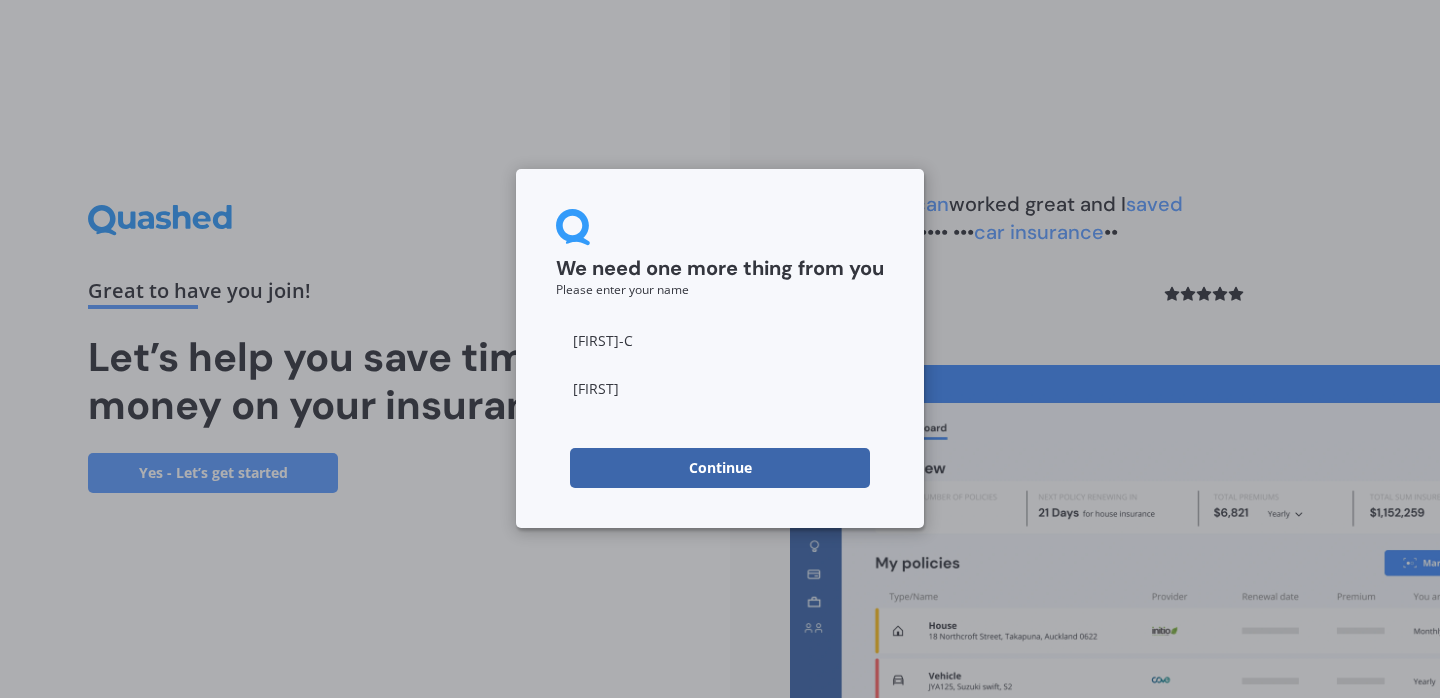 type on "[FIRST]" 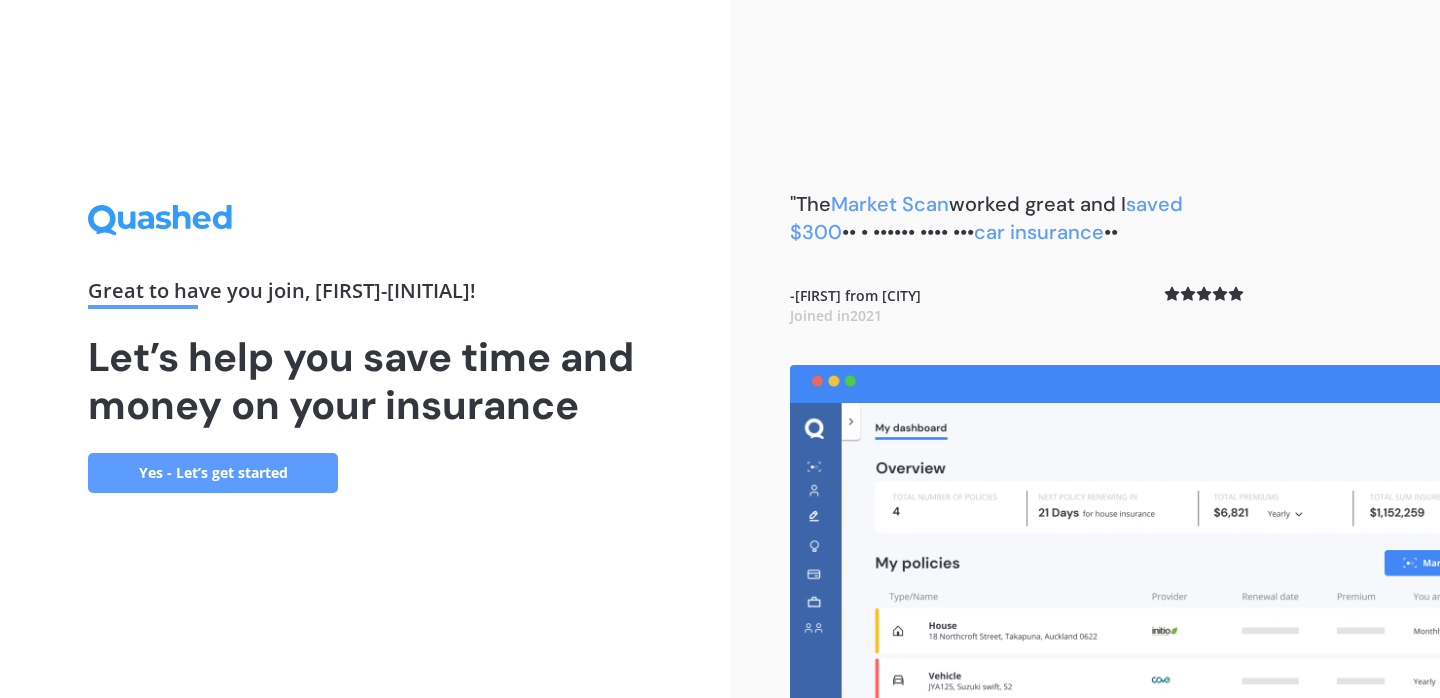 click on "Yes - Let’s get started" at bounding box center [213, 473] 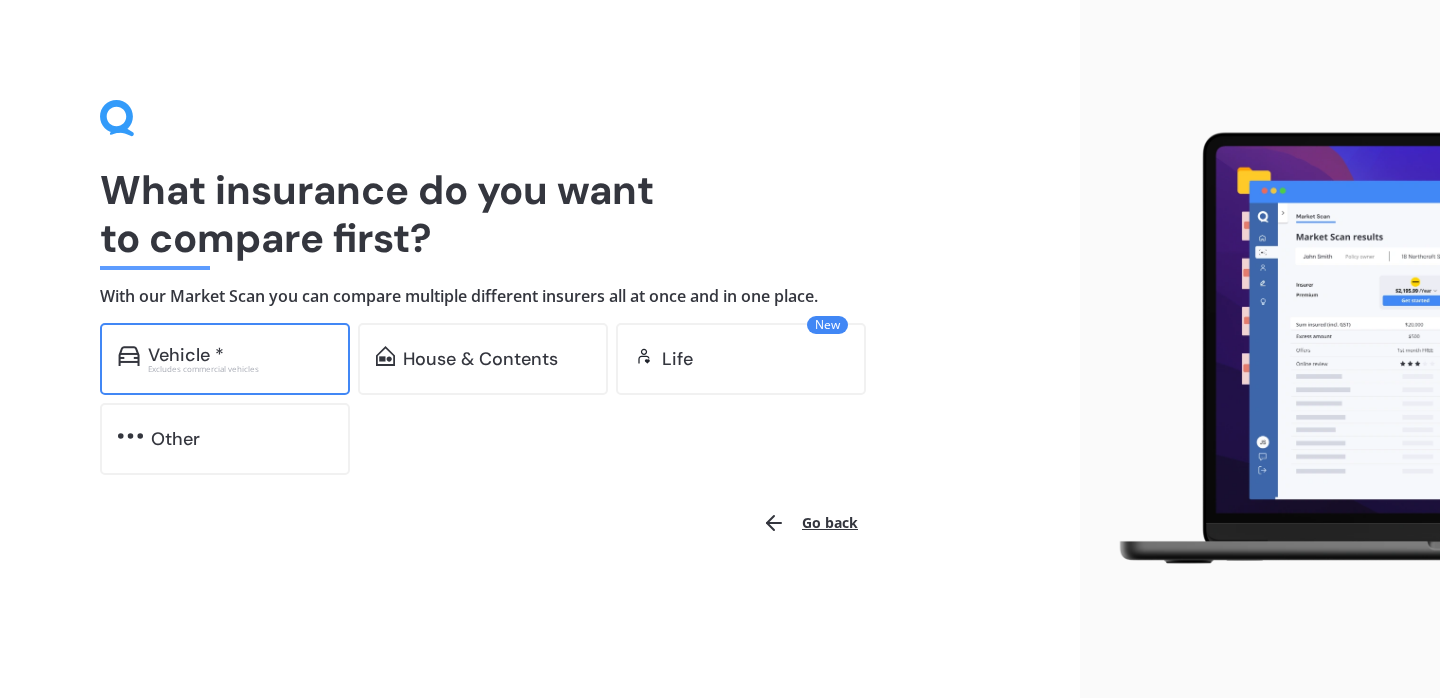 click on "Excludes commercial vehicles" at bounding box center [240, 369] 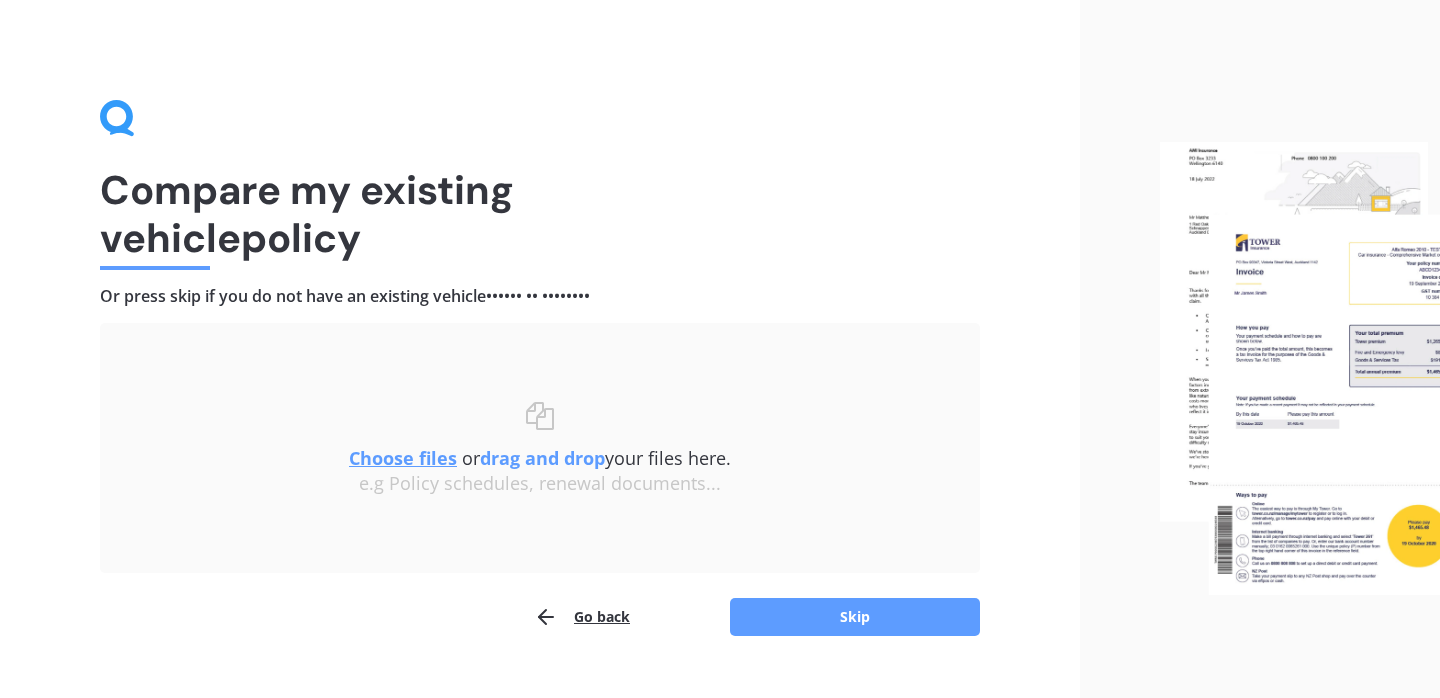 scroll, scrollTop: 39, scrollLeft: 0, axis: vertical 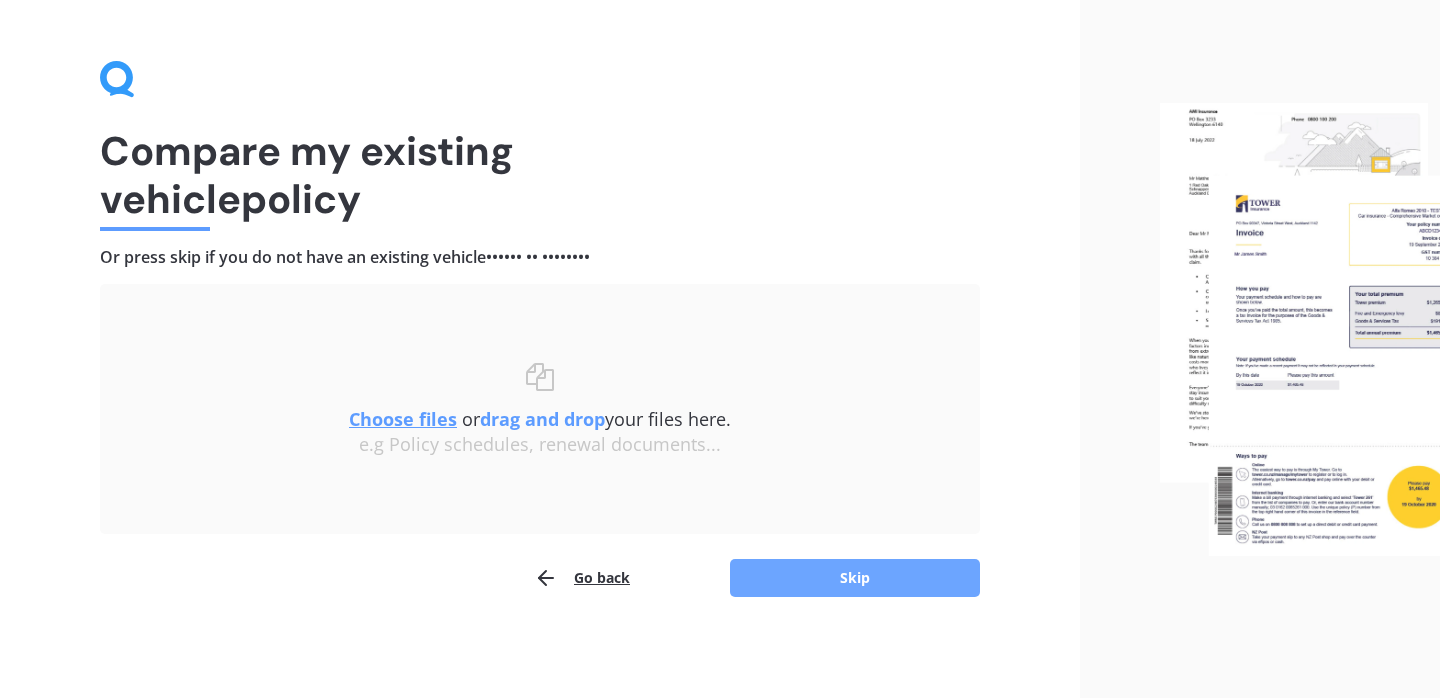 click on "Skip" at bounding box center (855, 578) 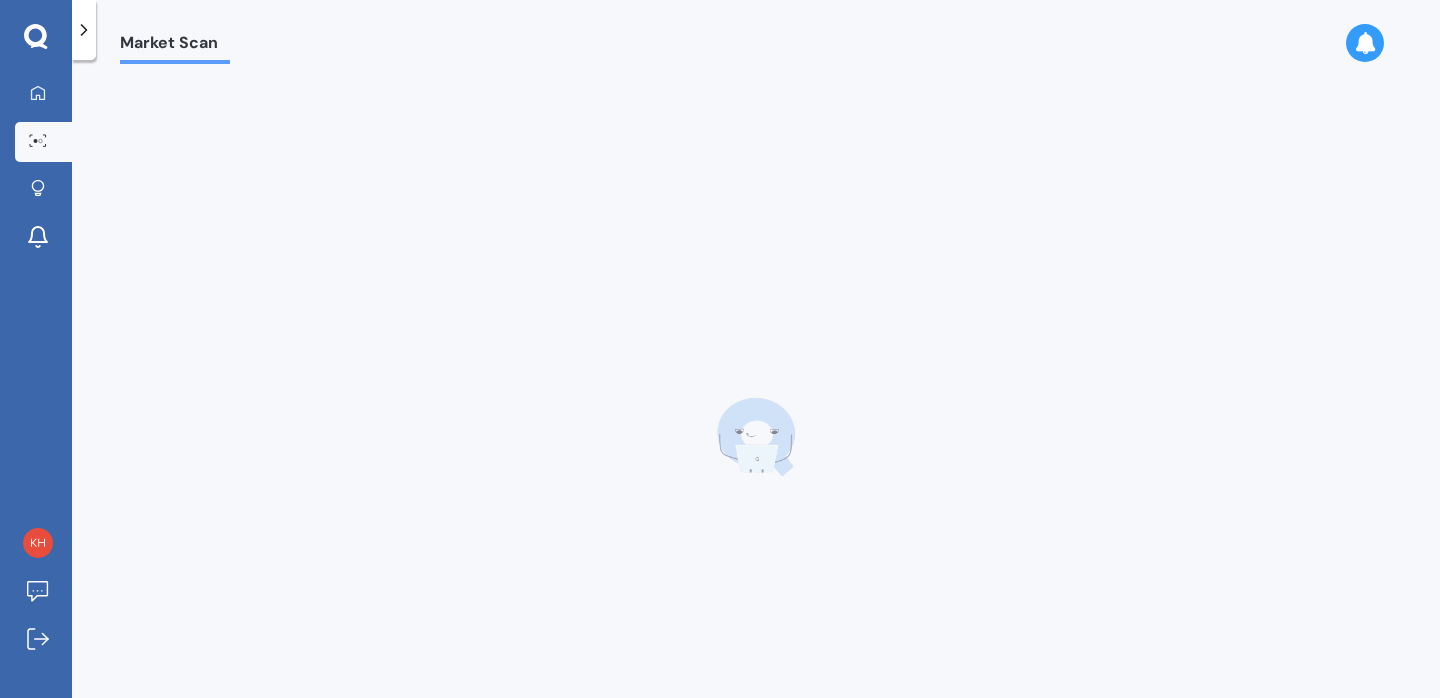 scroll, scrollTop: 0, scrollLeft: 0, axis: both 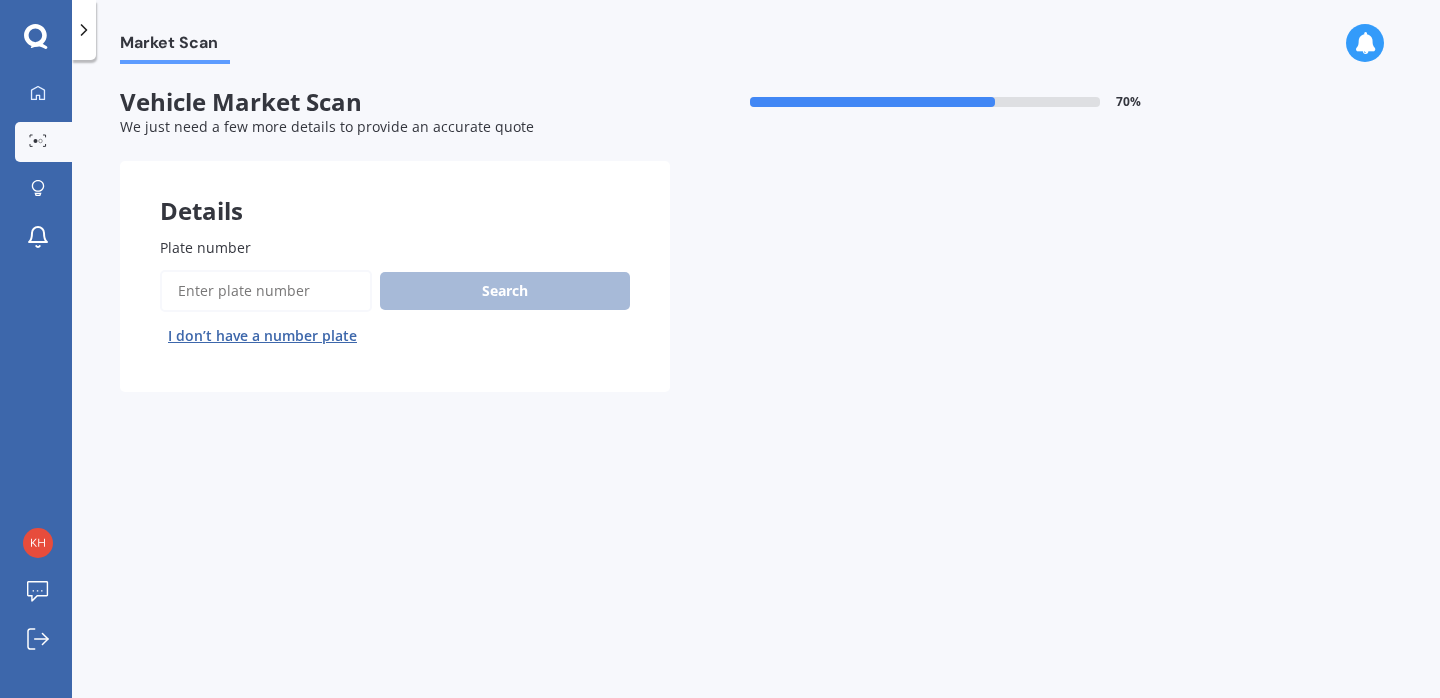 click on "Plate number" at bounding box center [266, 291] 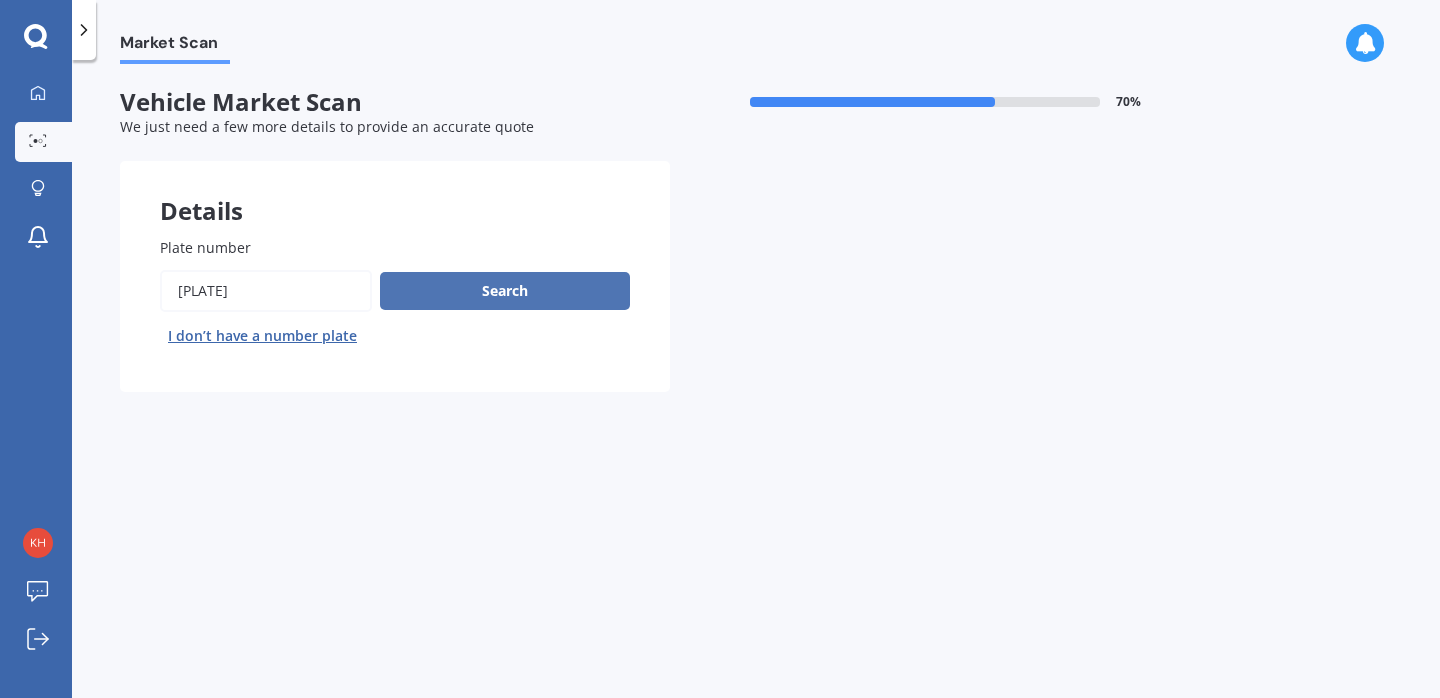 type on "[PLATE]" 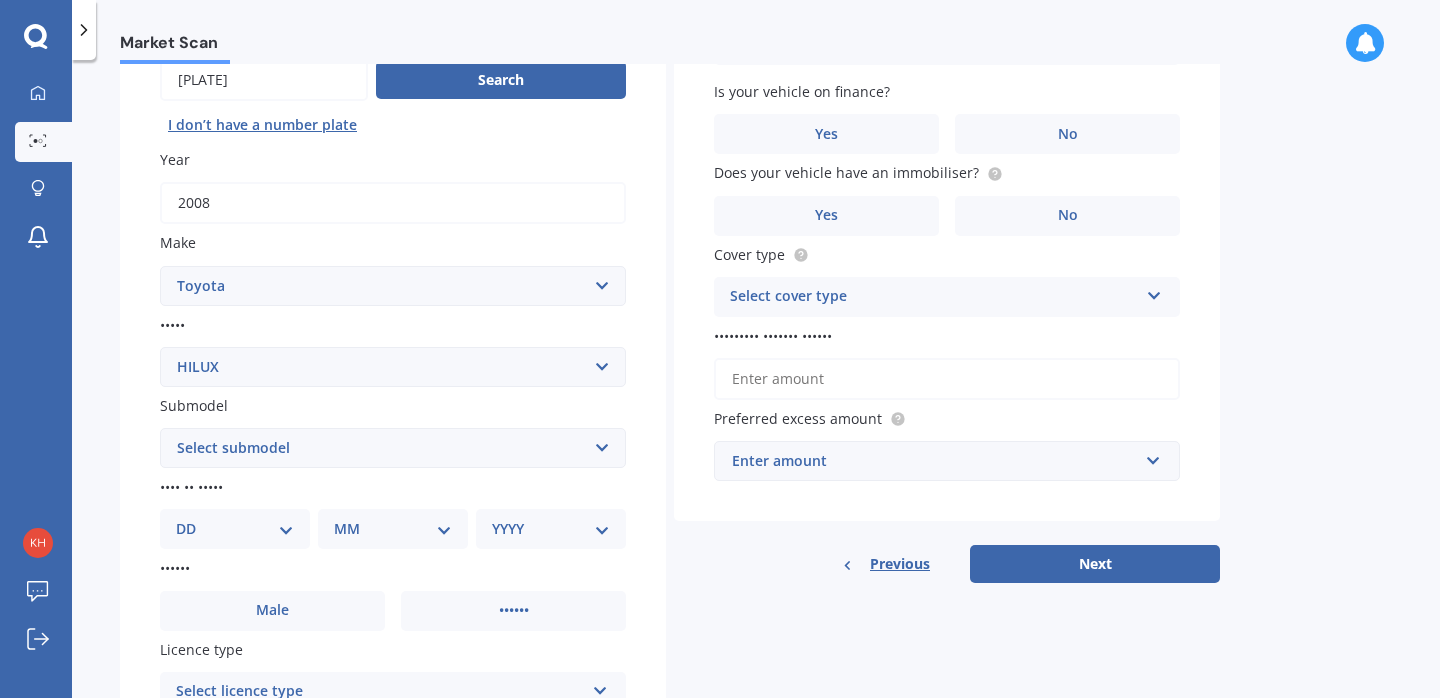 scroll, scrollTop: 213, scrollLeft: 0, axis: vertical 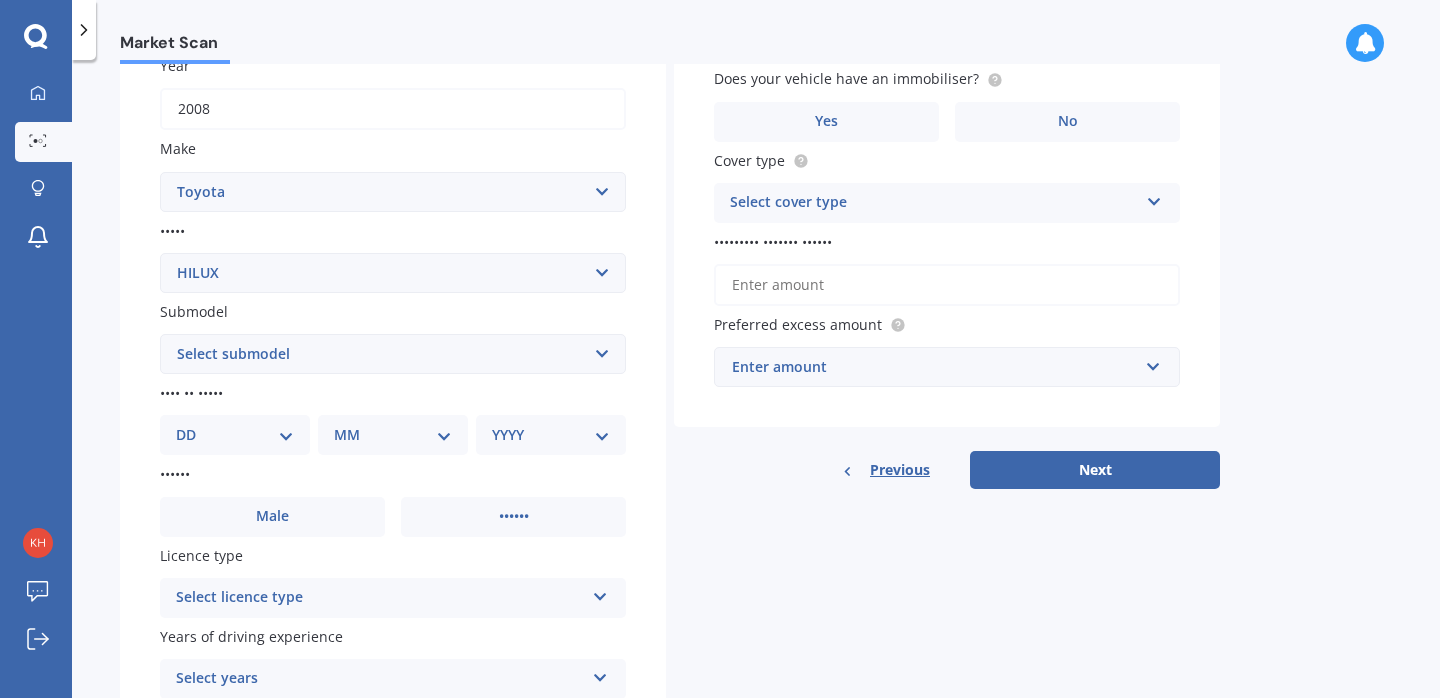 click on "Plate number Search I don’t have a number plate Year 2008 Make Select make ALFA ROMEO ASTON MARTIN AUDI AUSTIN BEDFORD Bentley BMW BYD CADILLAC CAN-AM CHERY CHEVROLET CHRYSLER Citroen CRUISEAIR CUPRA DAEWOO DAIHATSU DAIMLER DAMON DIAHATSU DODGE EXOCET FACTORY FIVE FERRARI FIAT Fleewood FORD FOTON FRASER GEELY GENESIS GEORGIE BOY GMC GREAT WALL GWM HAVAL HILLMAN HINO HOLDEN HOLIDAY RAMBLER HONDA HUMMER HYUNDAI INFINITI ISUZU IVECO JAC JAECOO JAGUAR JEEP KGM KIA LADA LAMBORGHINI LANCIA LANDROVER LDV LEXUS LINCOLN LOTUS LUNAR M.G. M.G. MAHINDRA MASERATI MAZDA MCLAREN MERCEDES AMG Mercedes Benz MERCEDES-AMG MERCURY MINI MITSUBISHI MORGAN MORRIS NEWMAR NISSAN OMODA OPEL OXFORD PEUGEOT Plymouth Polestar PONTIAC PORSCHE PROTON RAM Range Rover Rayne RENAULT ROLLS ROYCE ROVER SAAB SATURN SEAT SHELBY SKODA SMART SSANGYONG SUBARU SUZUKI TATA TESLA TIFFIN Toyota TRIUMPH TVR Vauxhall VOLKSWAGEN VOLVO WESTFIELD WINNEBAGO ZX Model Select model 4 Runner 86 Allex Allion Alphard Altezza Aqua Aristo Aurion Auris AYGO" at bounding box center [393, 356] 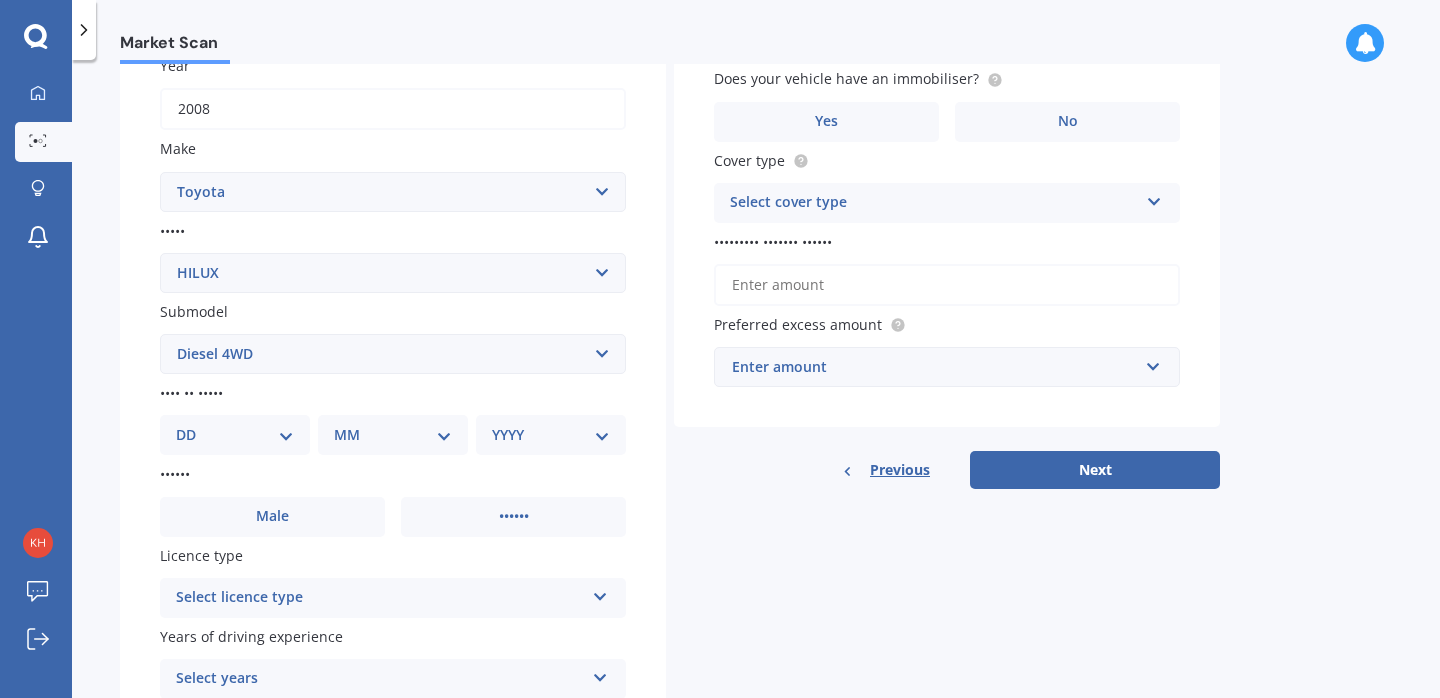 click on "Diesel 4WD" at bounding box center [0, 0] 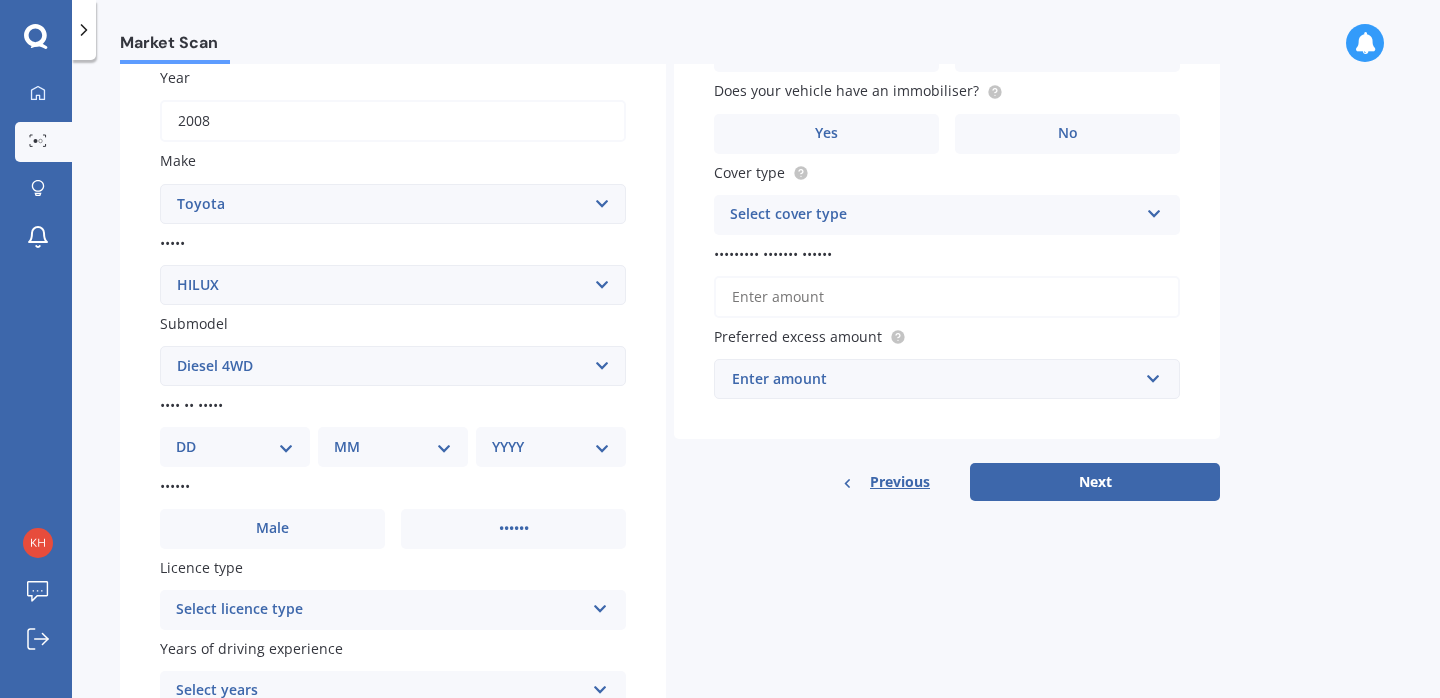 scroll, scrollTop: 299, scrollLeft: 0, axis: vertical 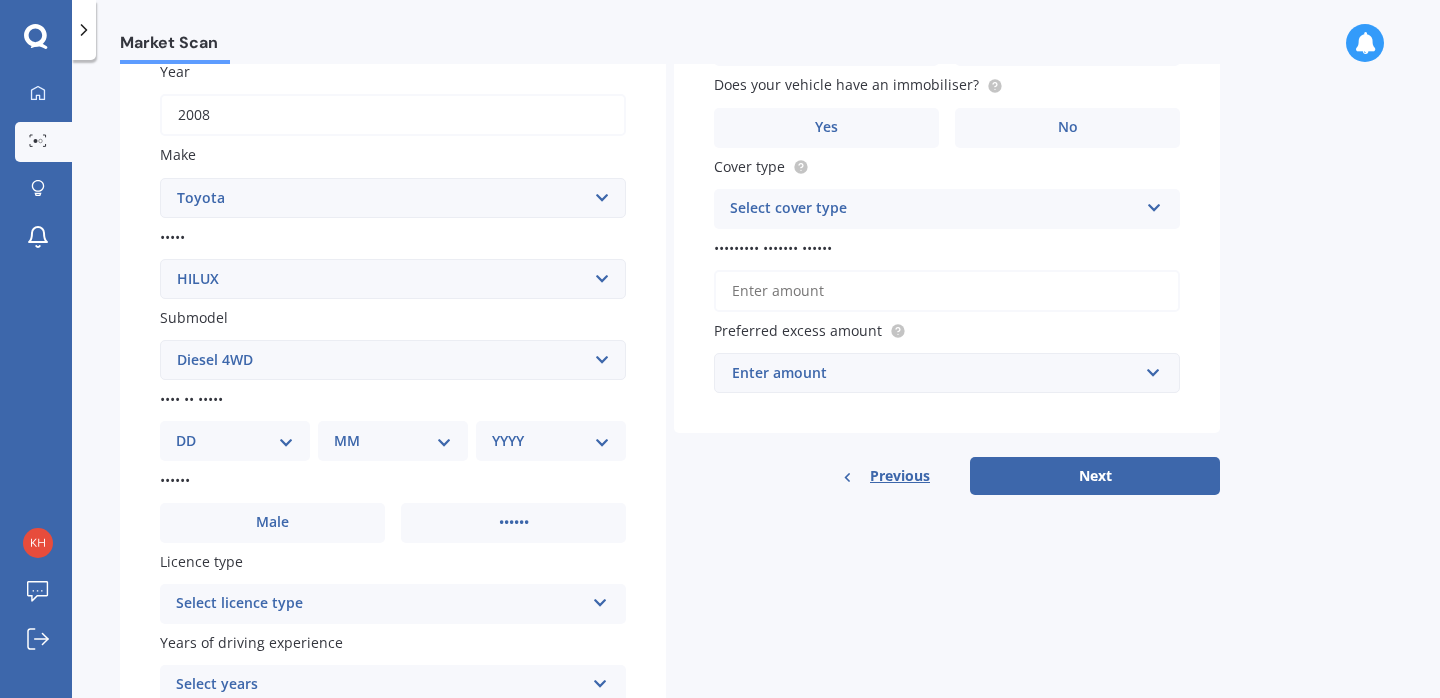 click on "DD 01 02 03 04 05 06 07 08 09 10 11 12 13 14 15 16 17 18 19 20 21 22 23 24 25 26 27 28 29 30 31" at bounding box center [235, 441] 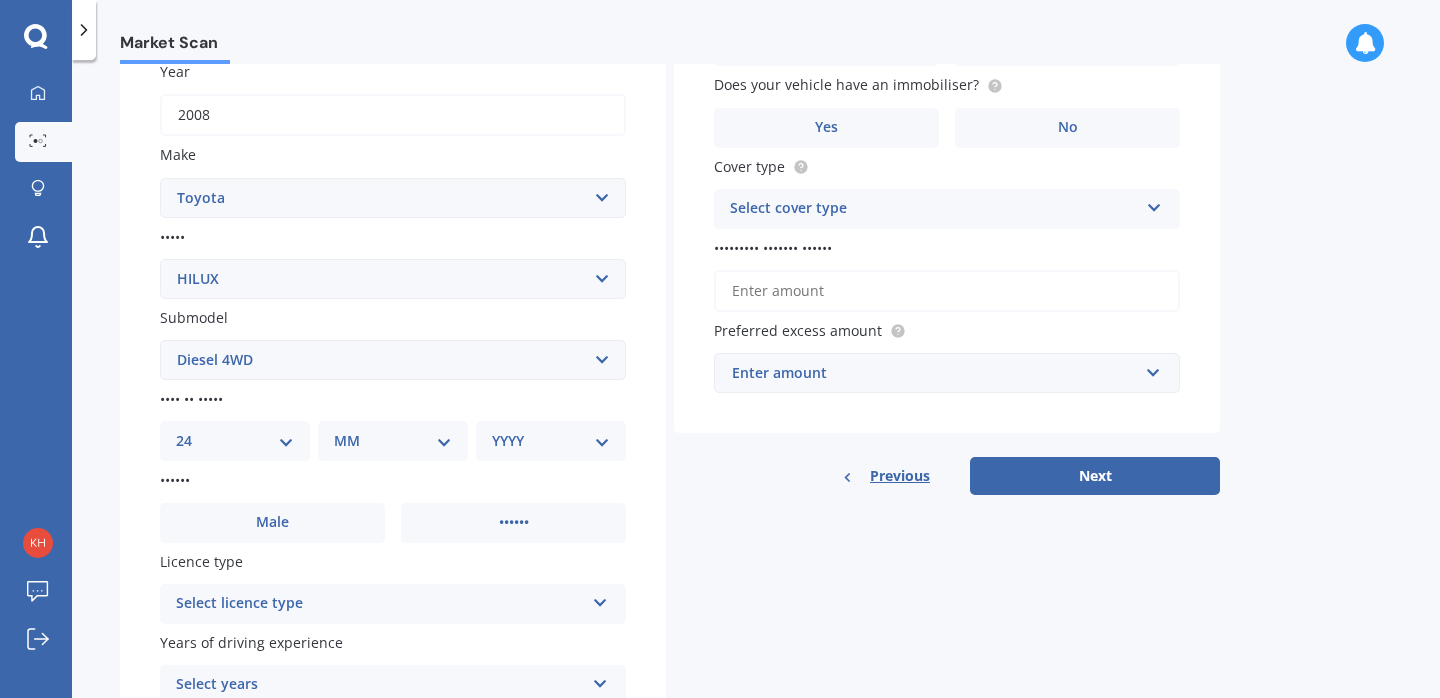 click on "24" at bounding box center (0, 0) 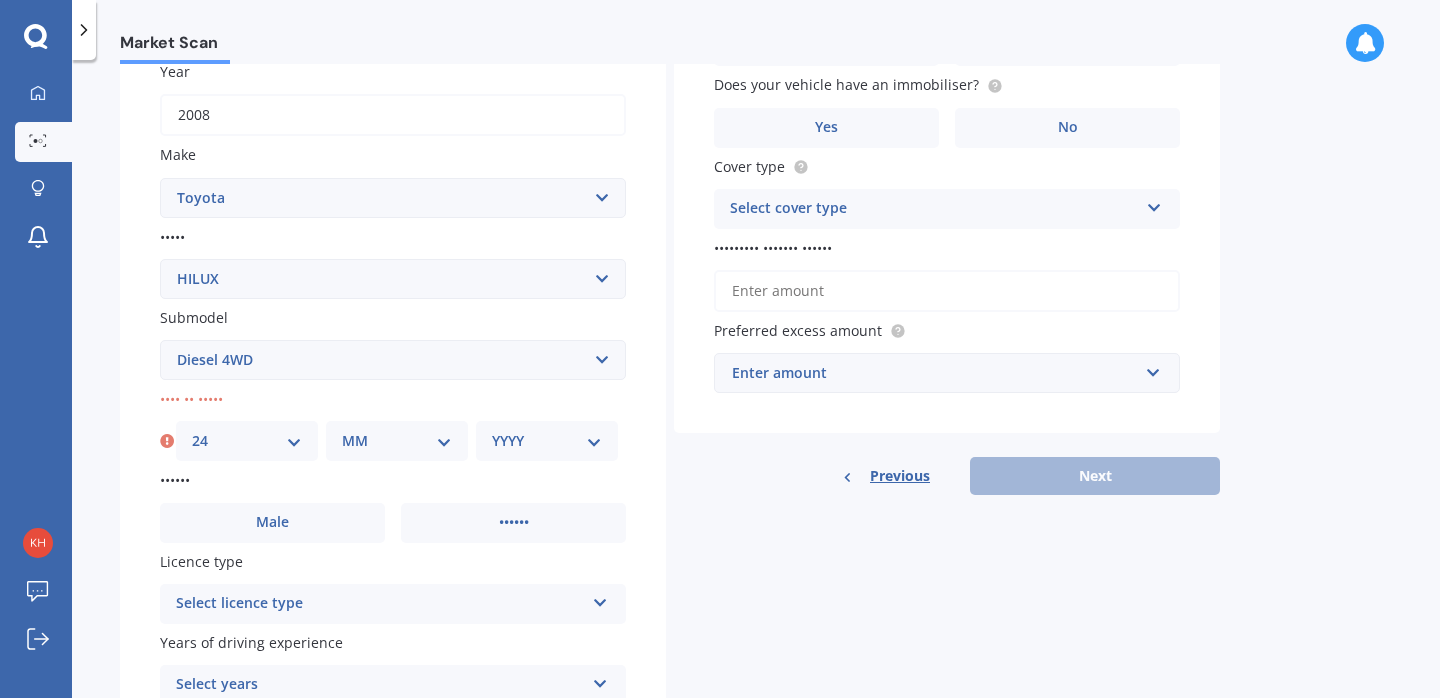 click on "MM 01 02 03 04 05 06 07 08 09 10 11 12" at bounding box center (397, 441) 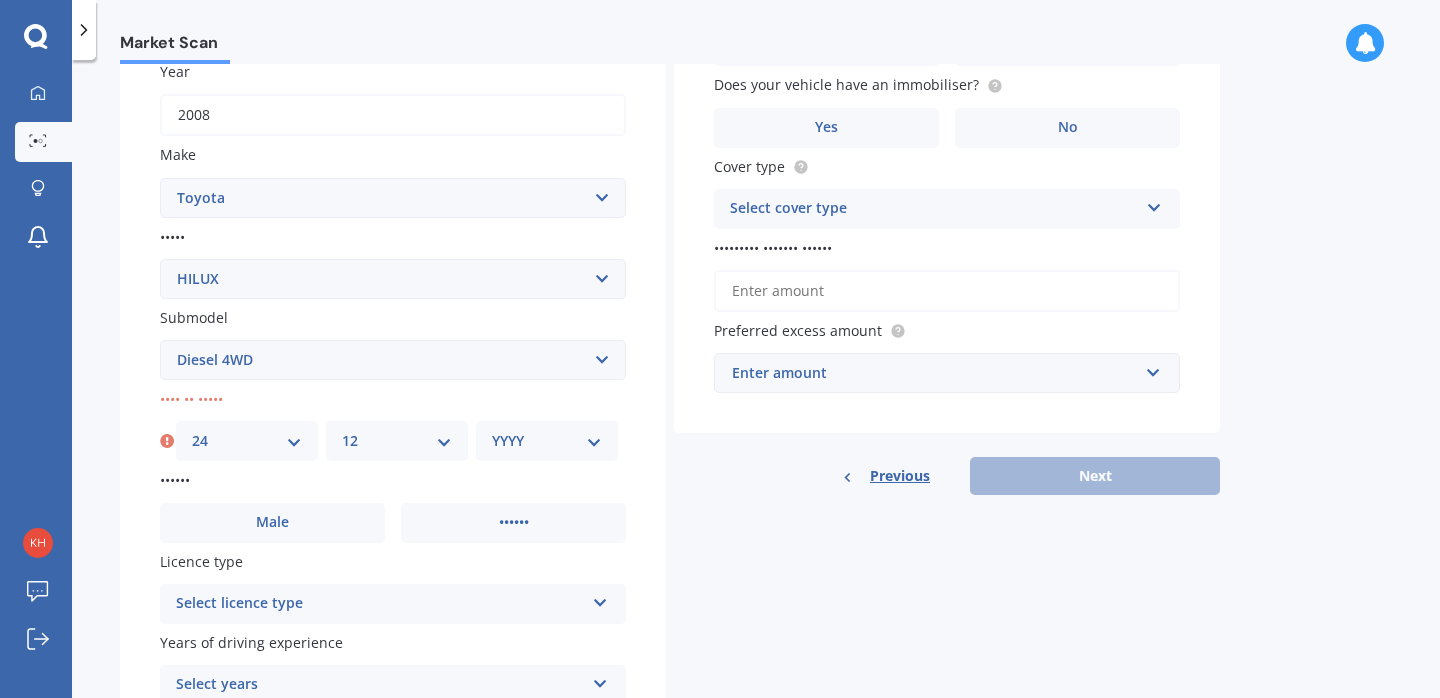click on "12" at bounding box center [0, 0] 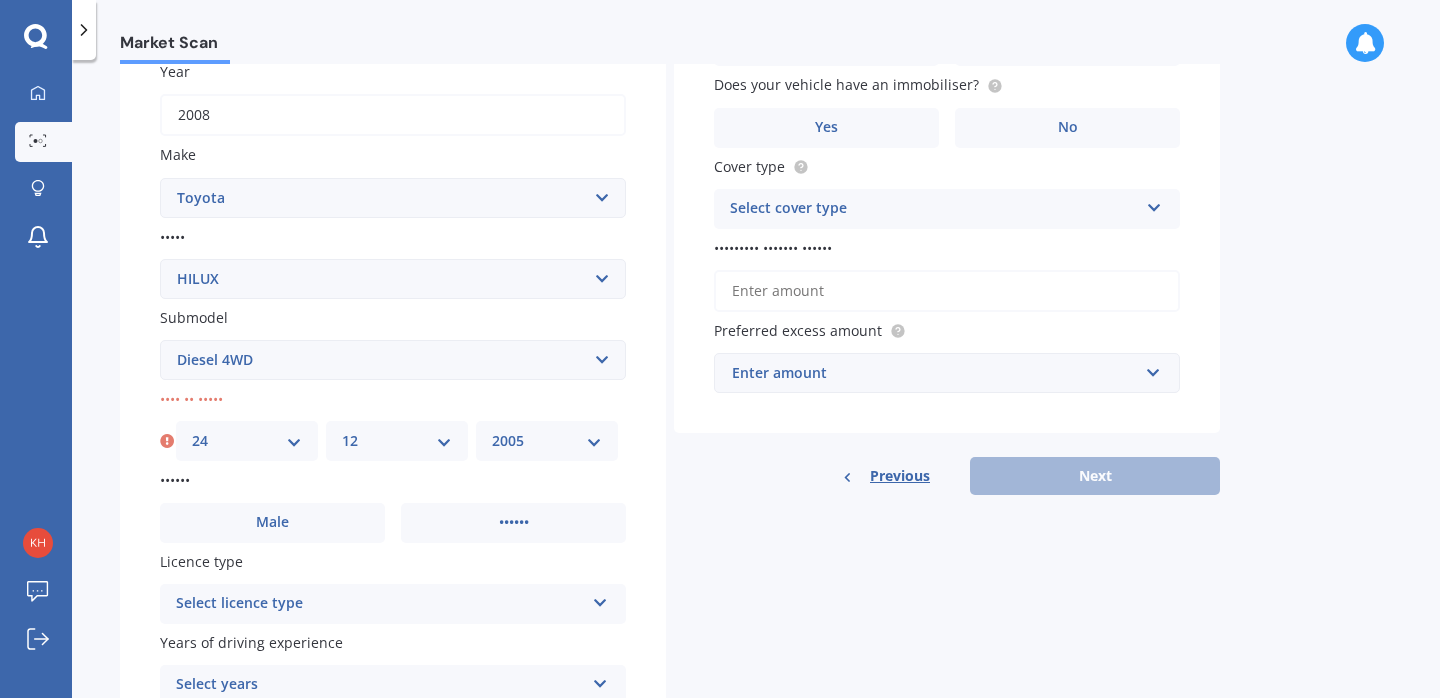 click on "2005" at bounding box center [0, 0] 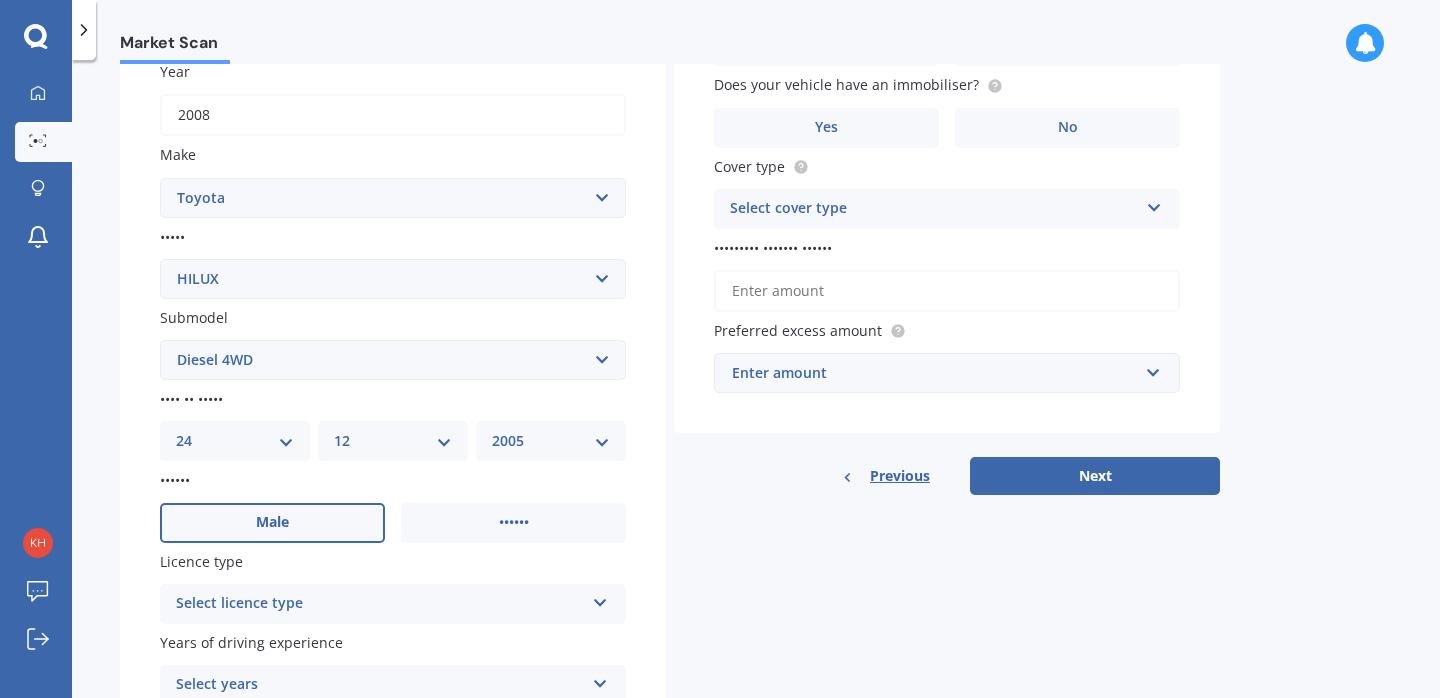 click on "Male" at bounding box center (272, 522) 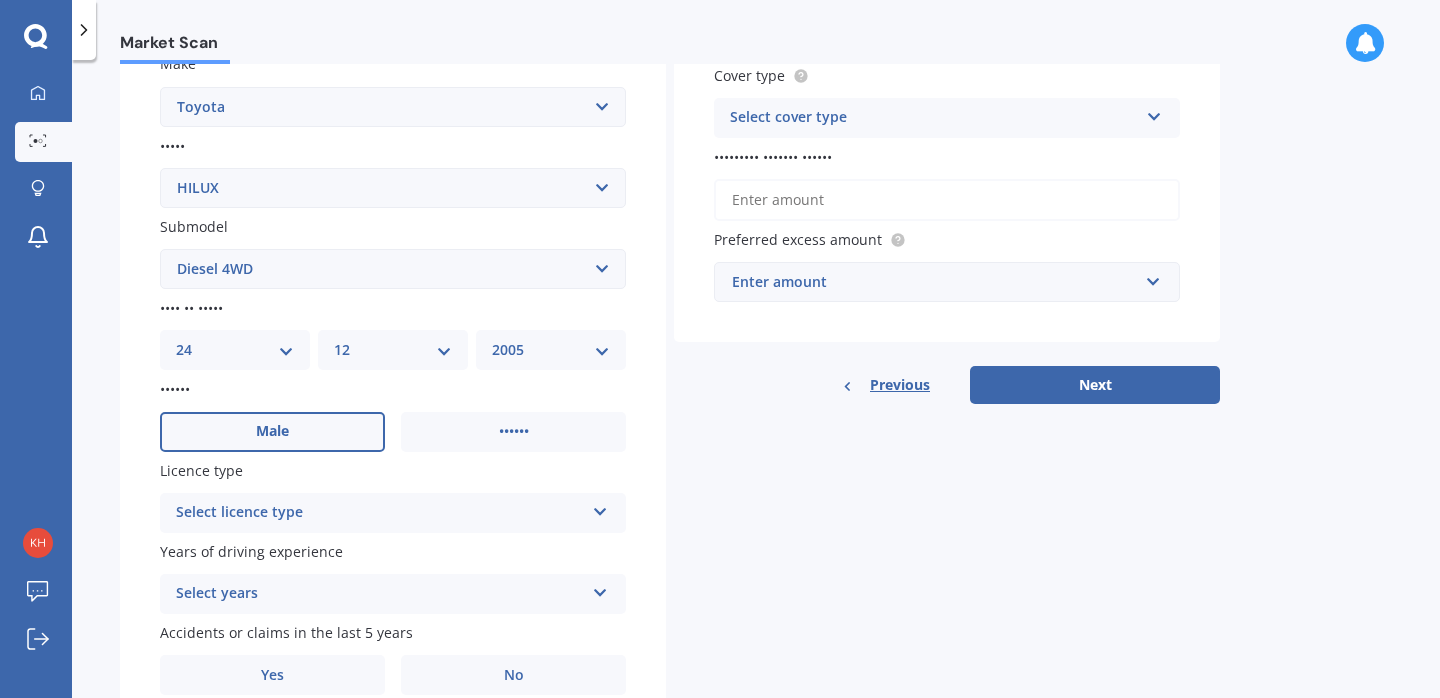 scroll, scrollTop: 399, scrollLeft: 0, axis: vertical 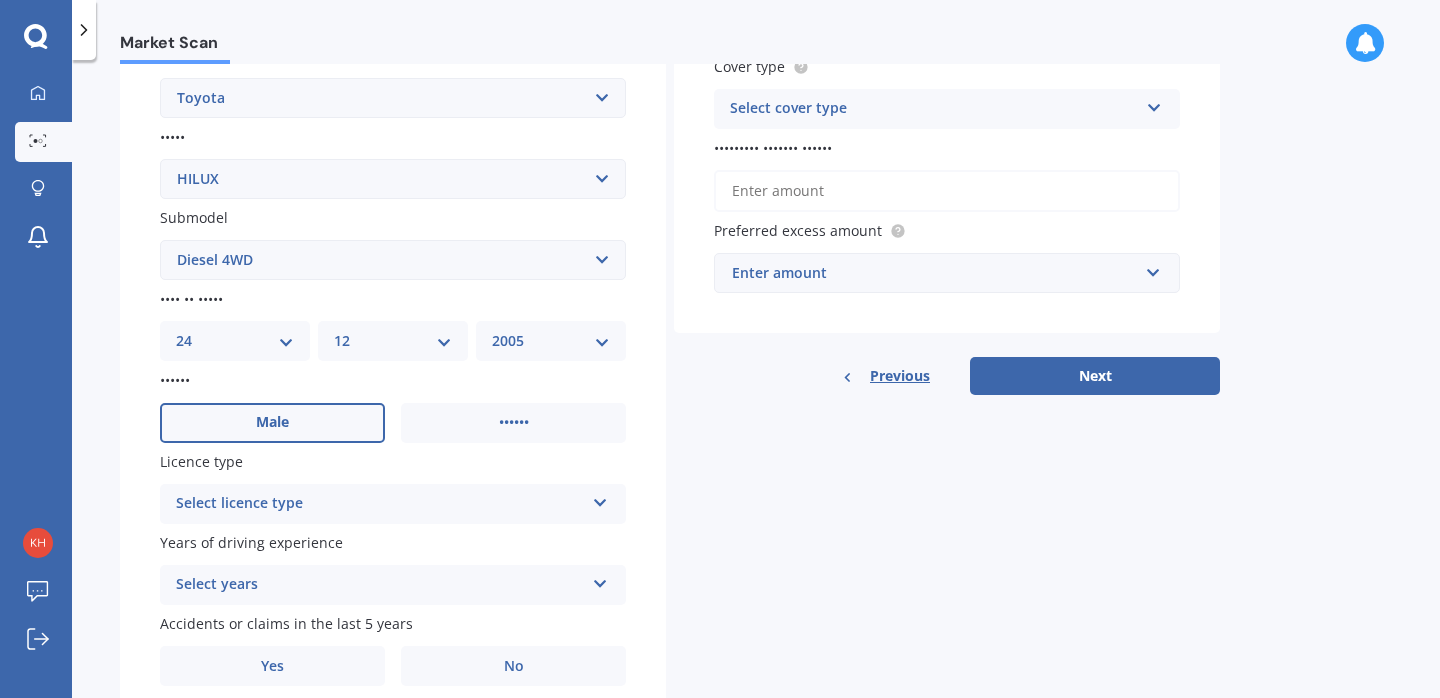 click on "Select licence type" at bounding box center [380, 504] 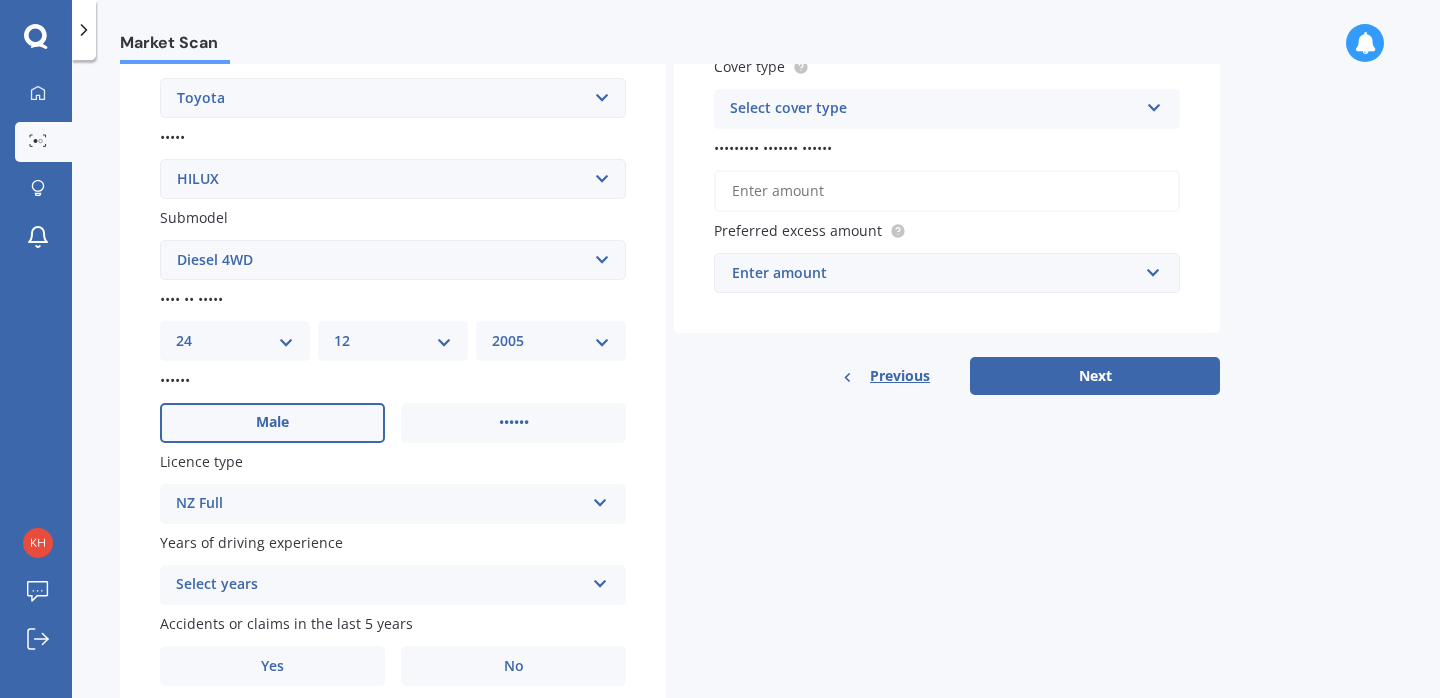 click on "Years of driving experience Select years 5 or more years 4 years 3 years 2 years 1 year" at bounding box center (393, 568) 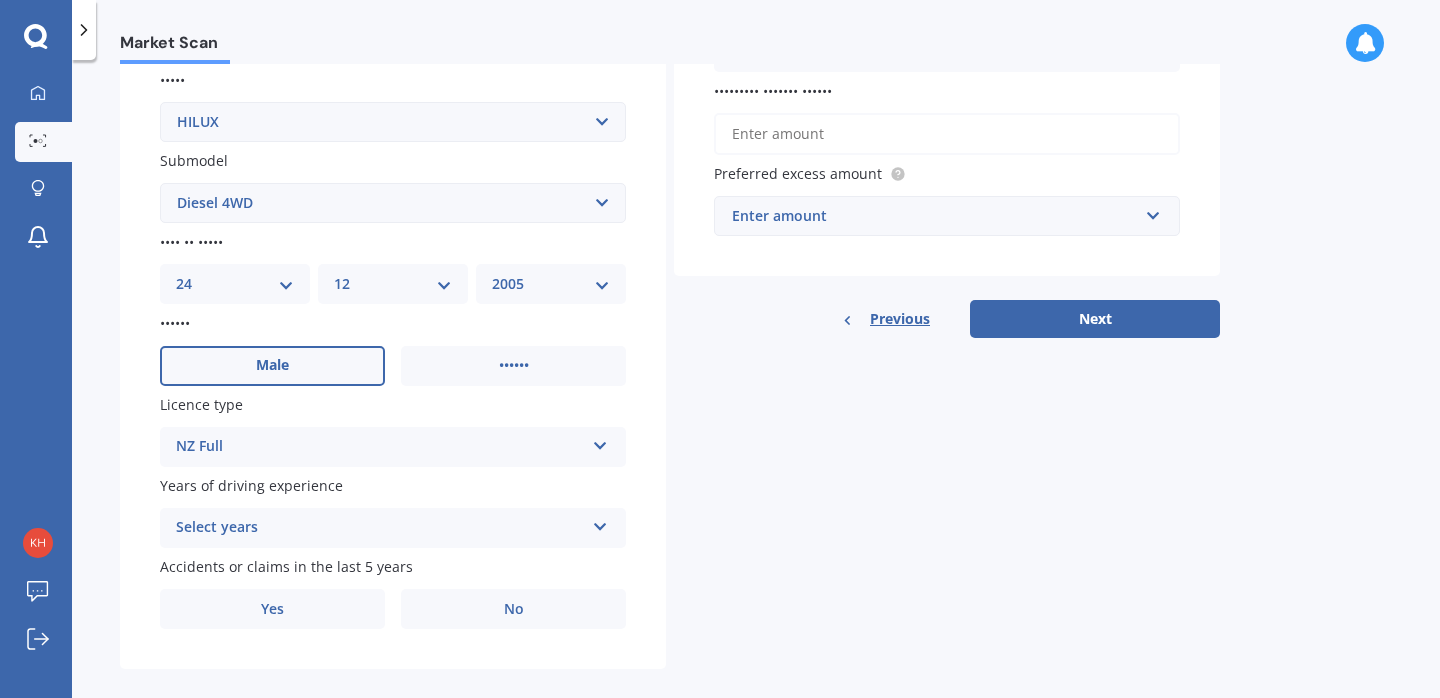 scroll, scrollTop: 483, scrollLeft: 0, axis: vertical 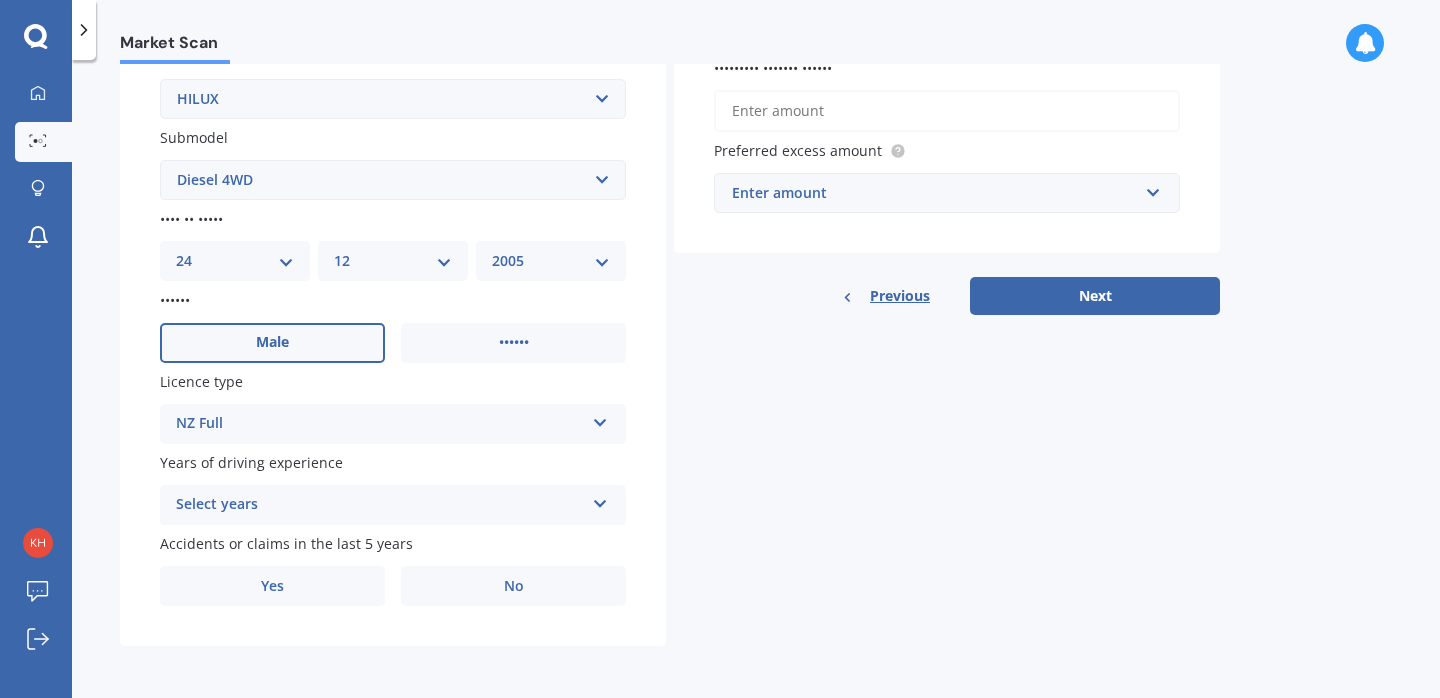 click on "Select years" at bounding box center (380, 505) 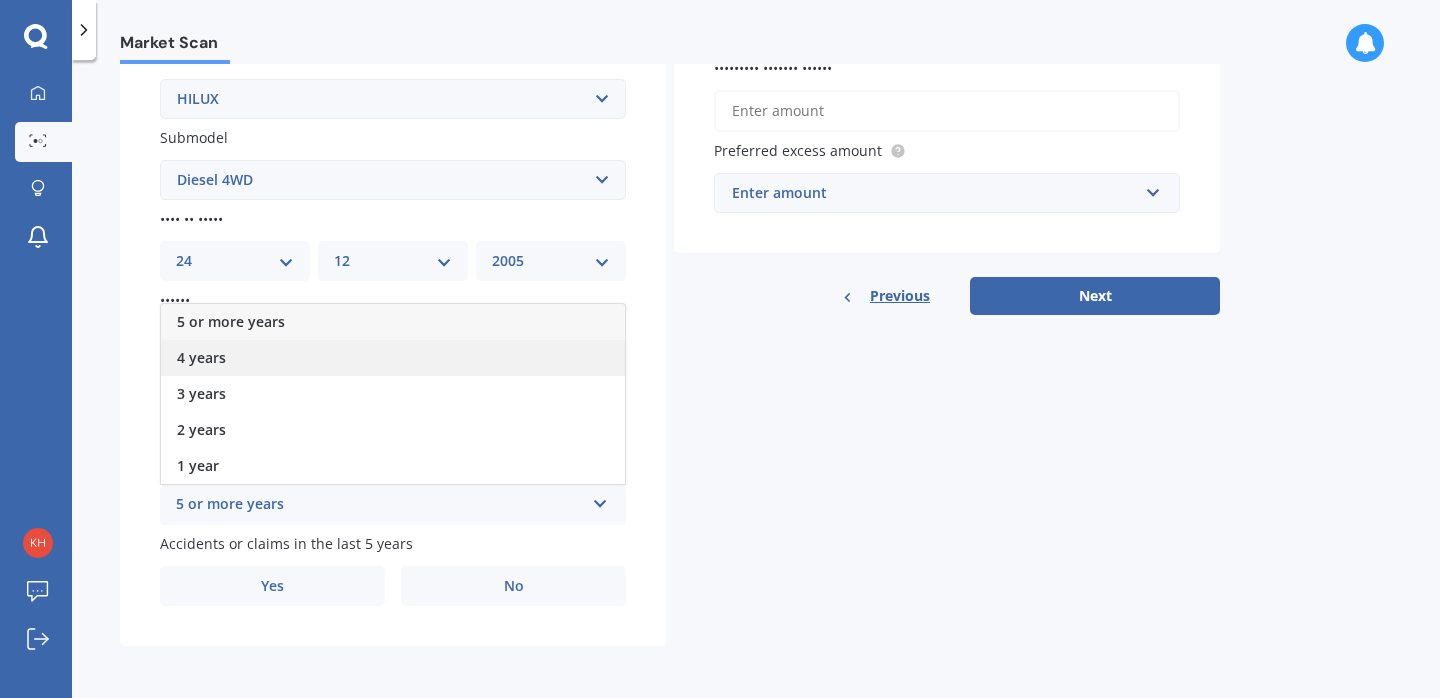 click on "4 years" at bounding box center (393, 358) 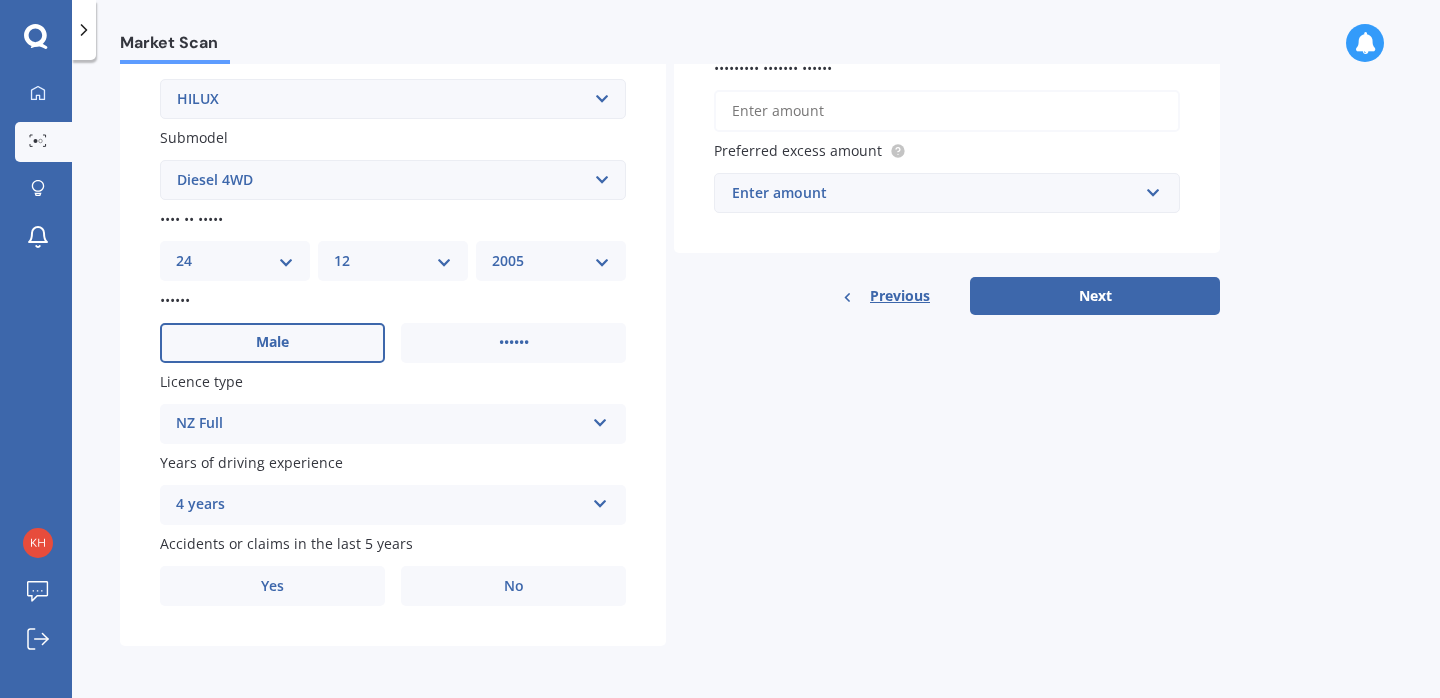 click on "4 years 5 or more years 4 years 3 years 2 years 1 year" at bounding box center (393, 424) 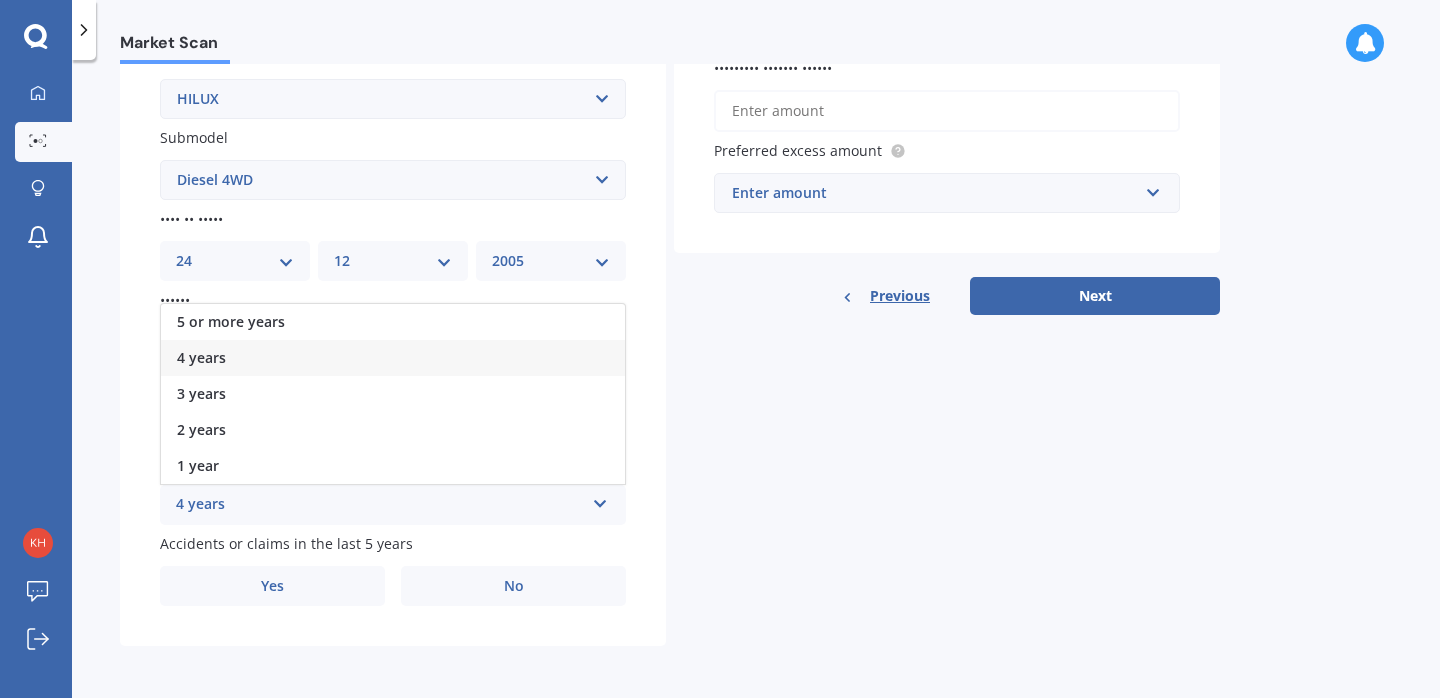 click on "4 years" at bounding box center (380, 505) 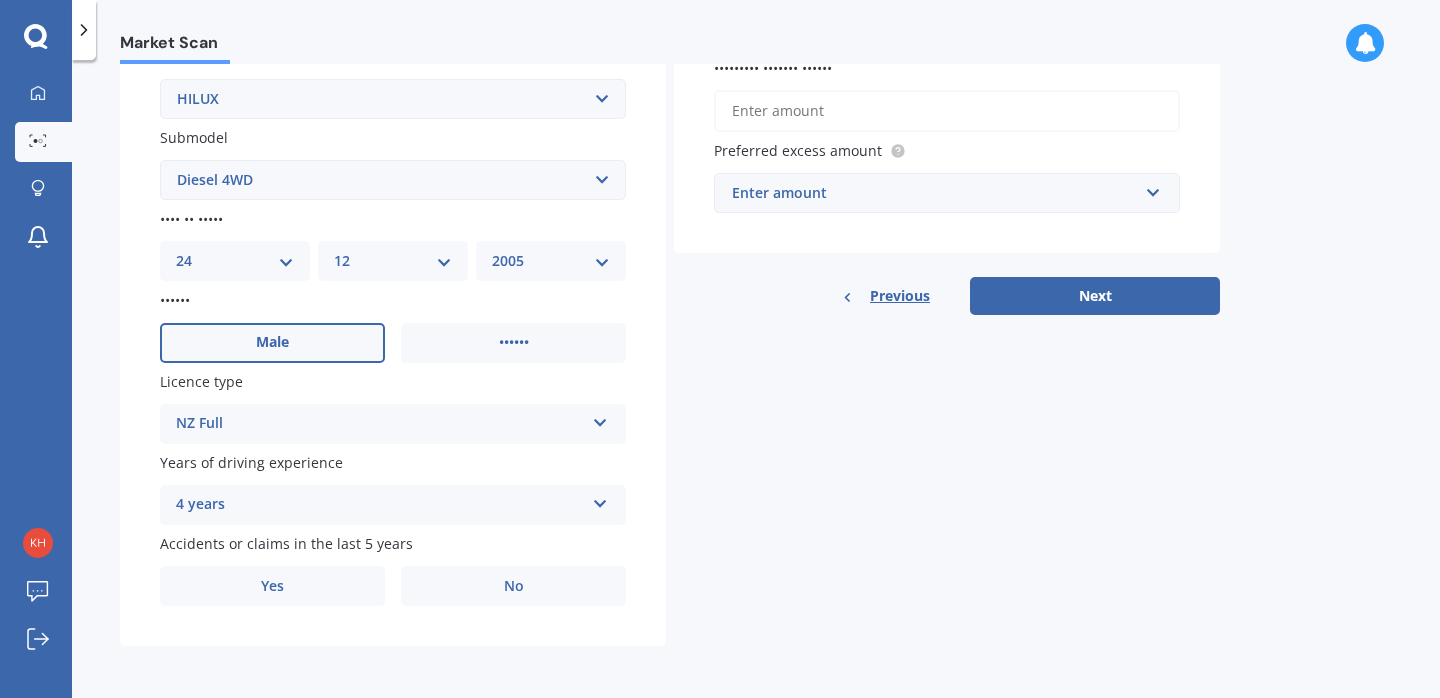 click on "4 years" at bounding box center (380, 424) 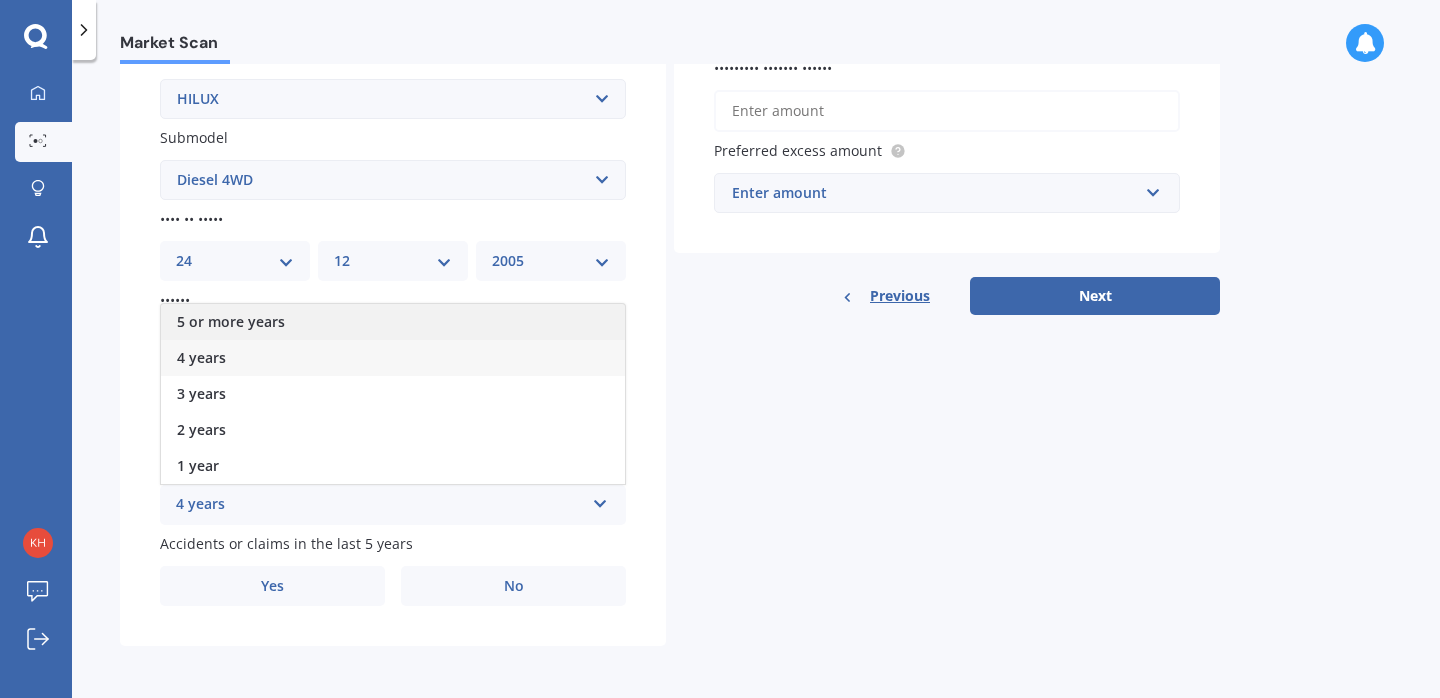 click on "5 or more years" at bounding box center (231, 321) 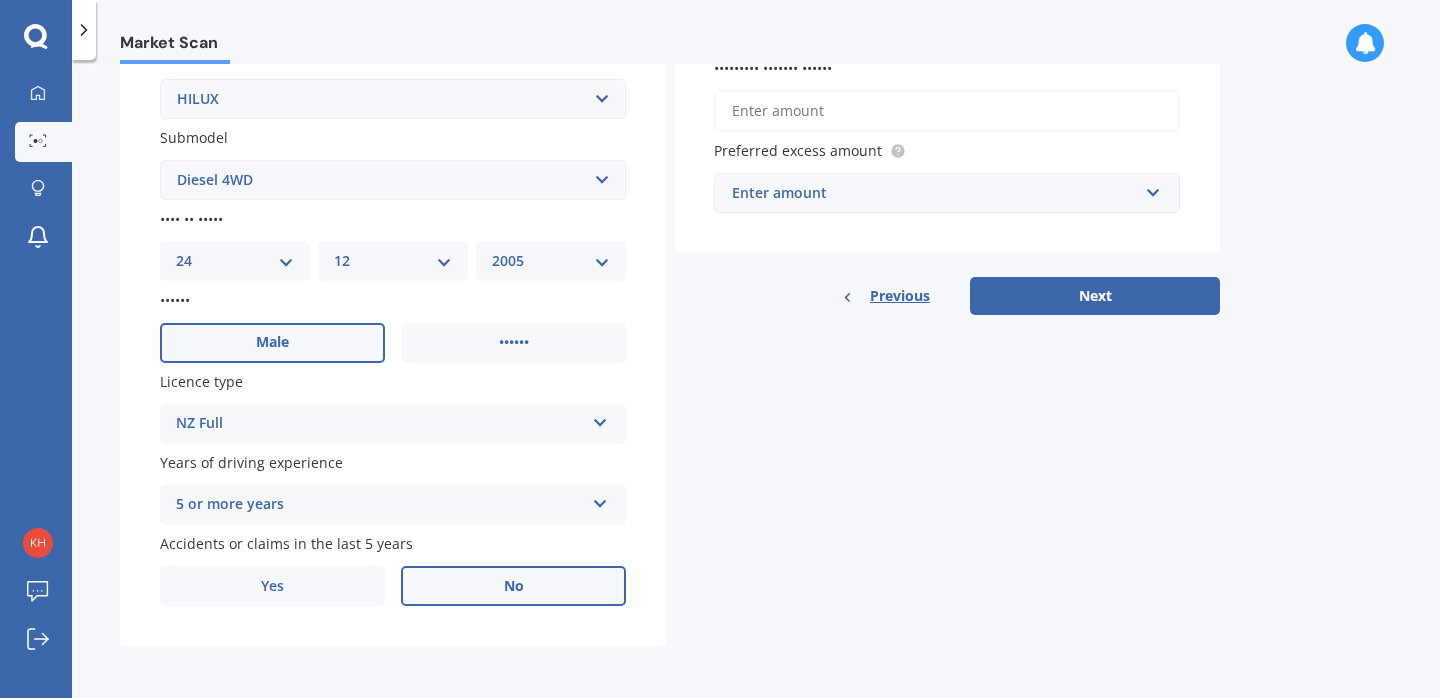 click on "No" at bounding box center [513, 343] 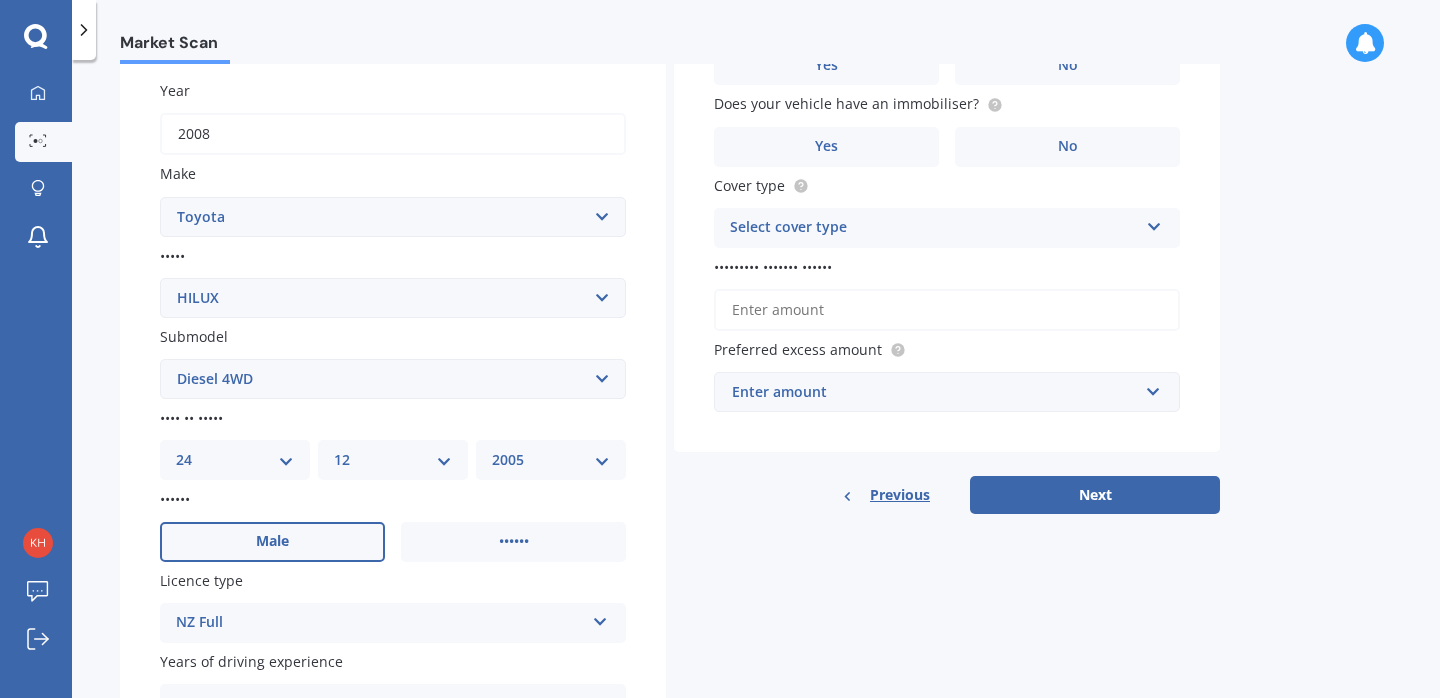 scroll, scrollTop: 0, scrollLeft: 0, axis: both 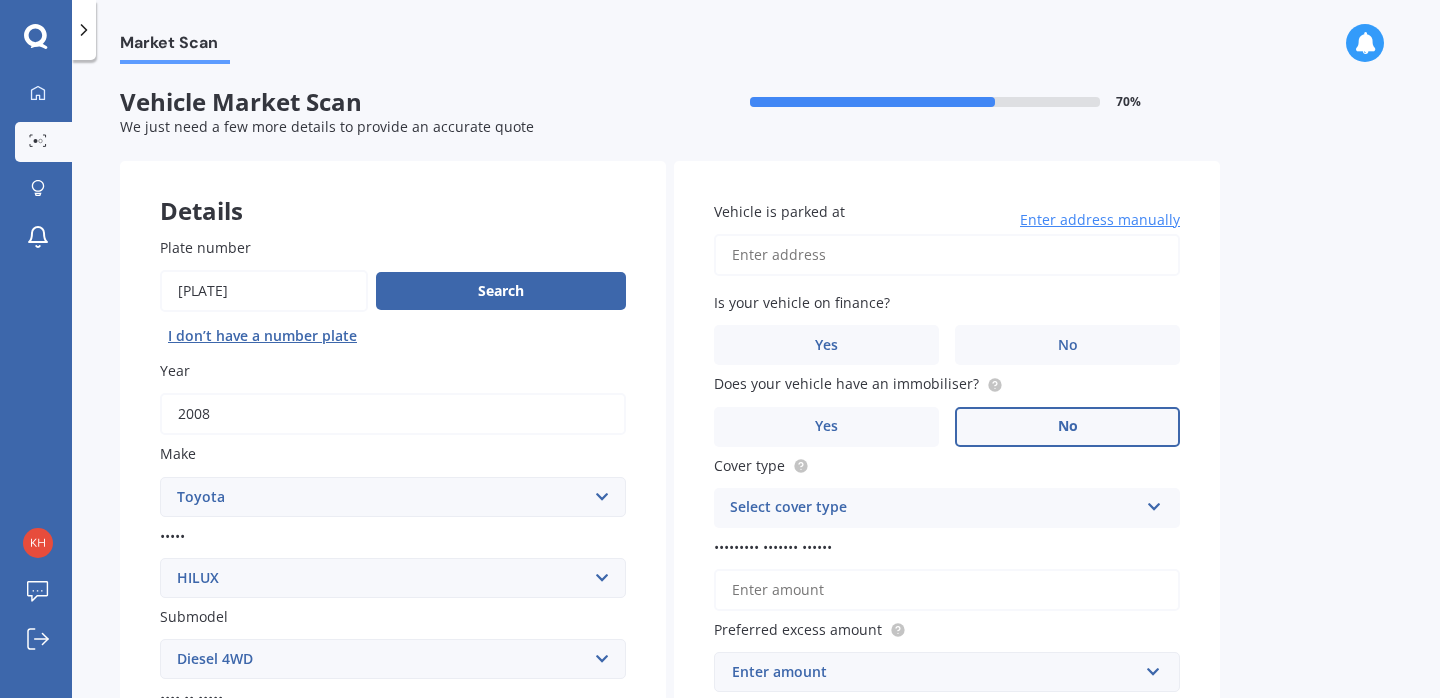 click on "No" at bounding box center [513, 822] 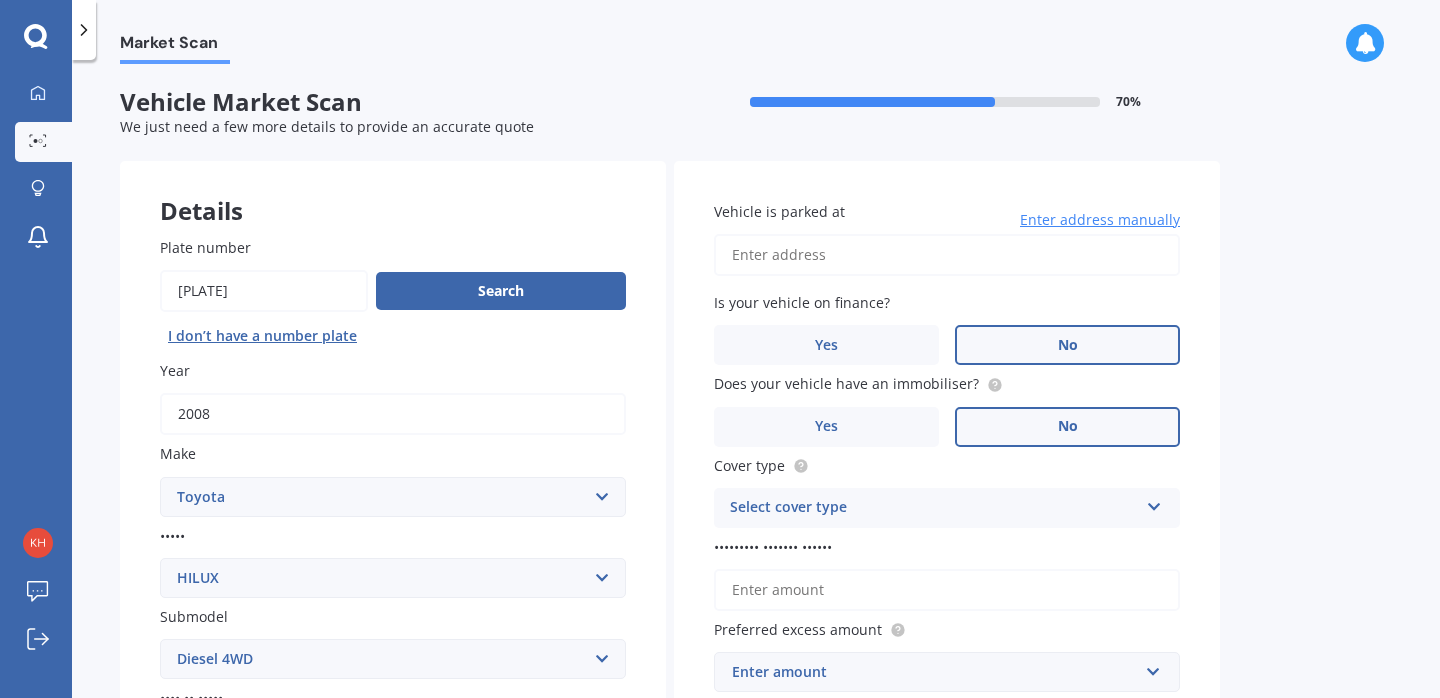 click on "No" at bounding box center [513, 822] 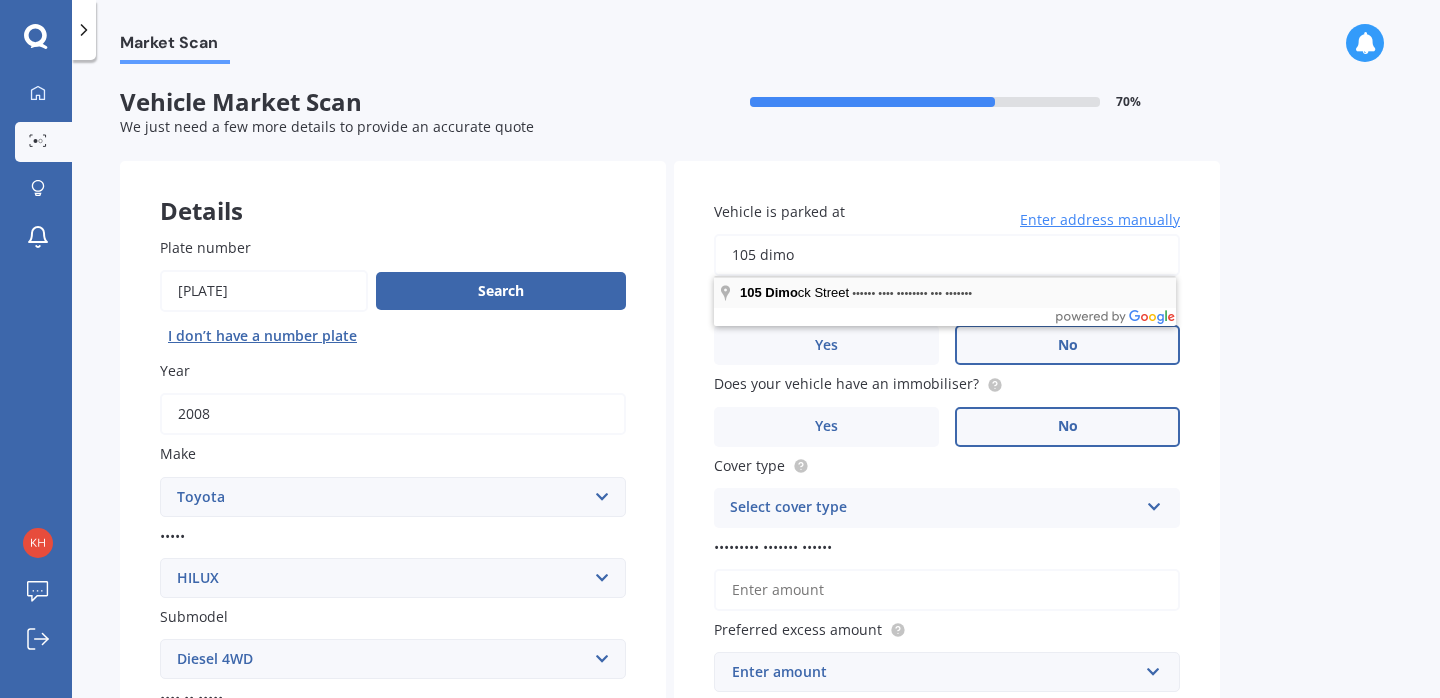 type on "105 dimo" 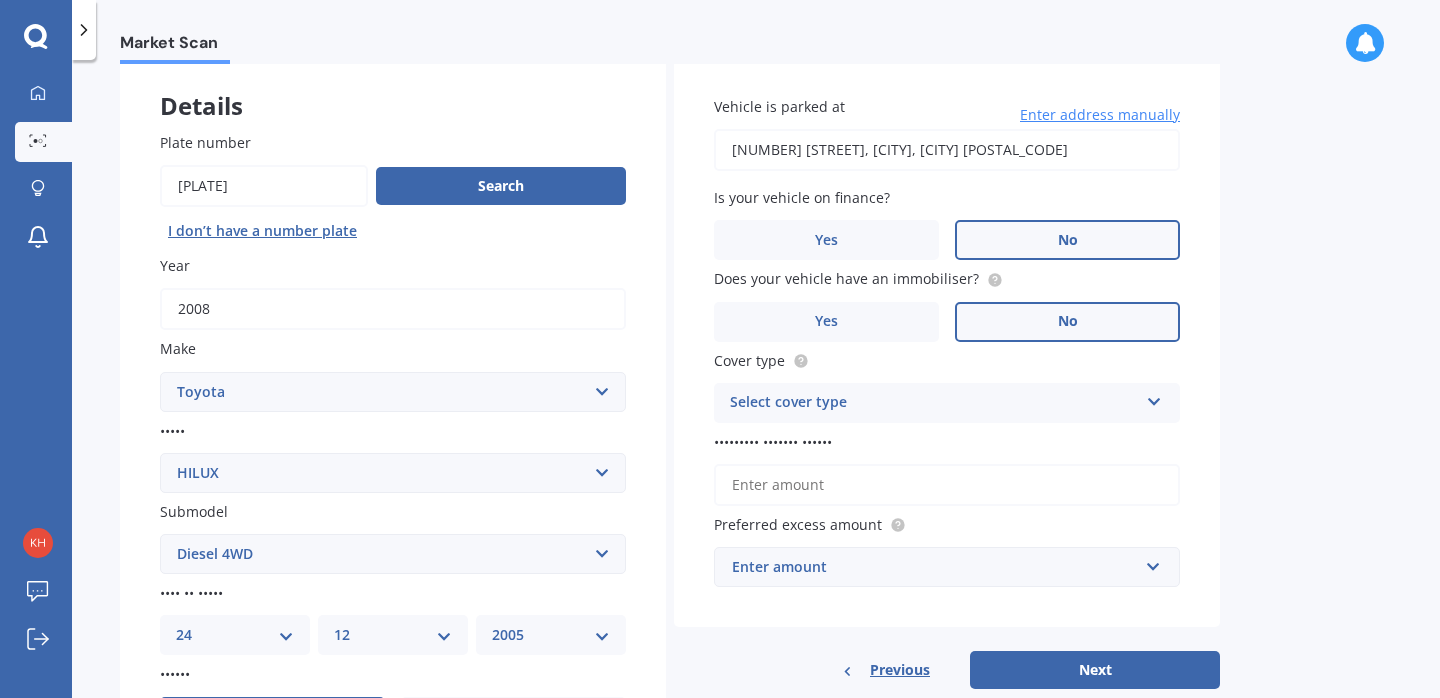 scroll, scrollTop: 115, scrollLeft: 0, axis: vertical 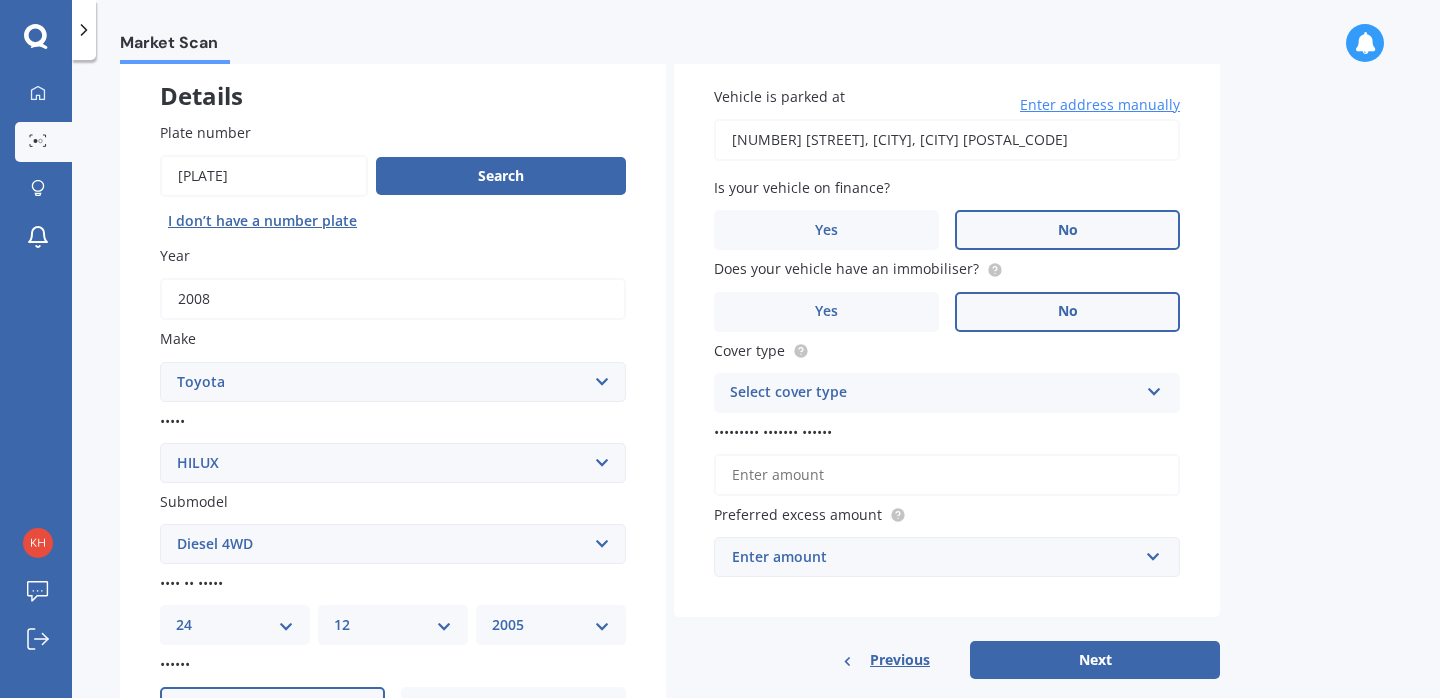 click on "Select cover type" at bounding box center (934, 393) 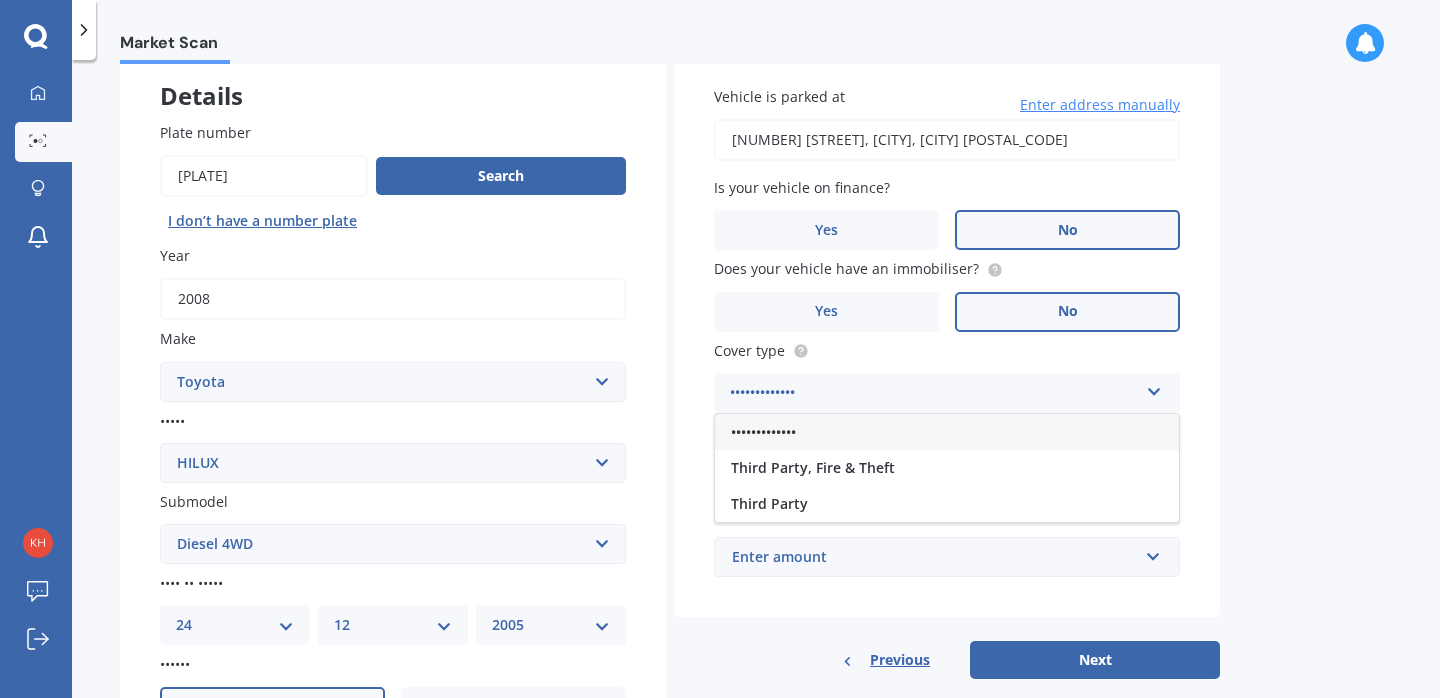 click on "•••••••••••••" at bounding box center [947, 432] 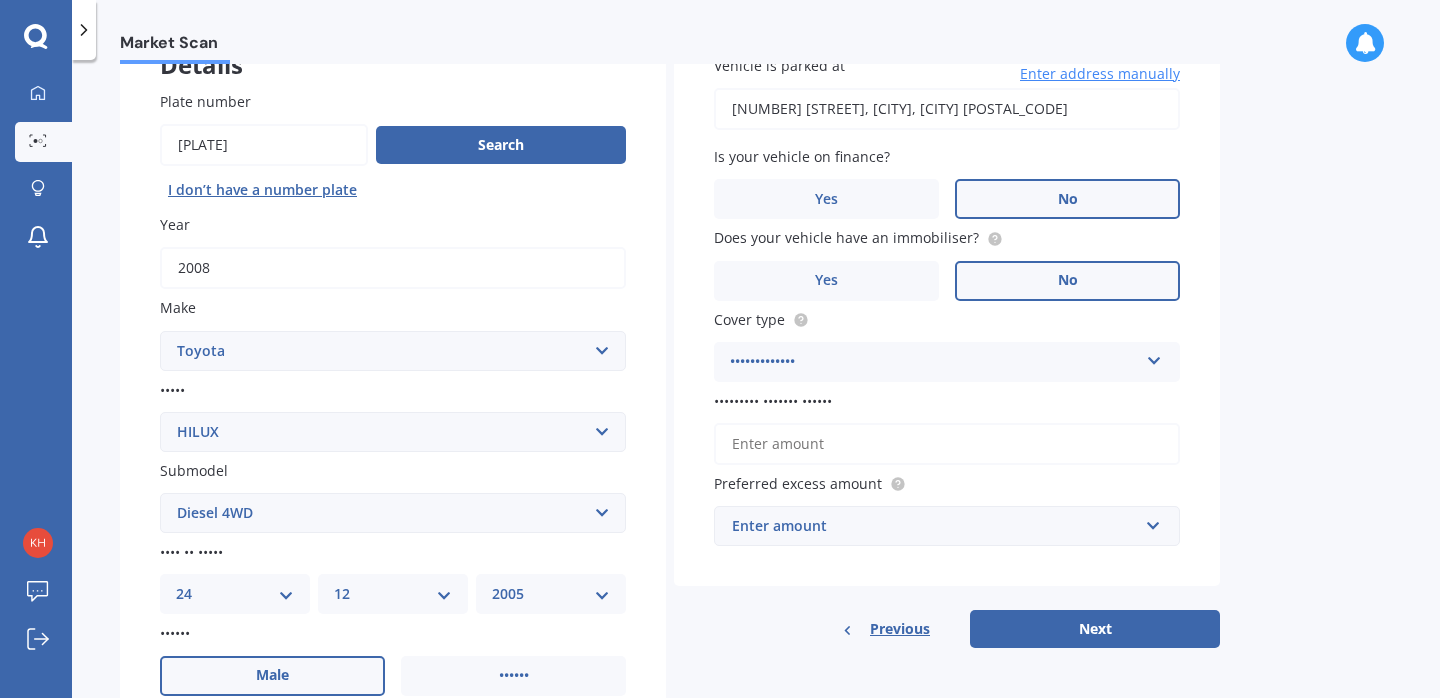 scroll, scrollTop: 155, scrollLeft: 0, axis: vertical 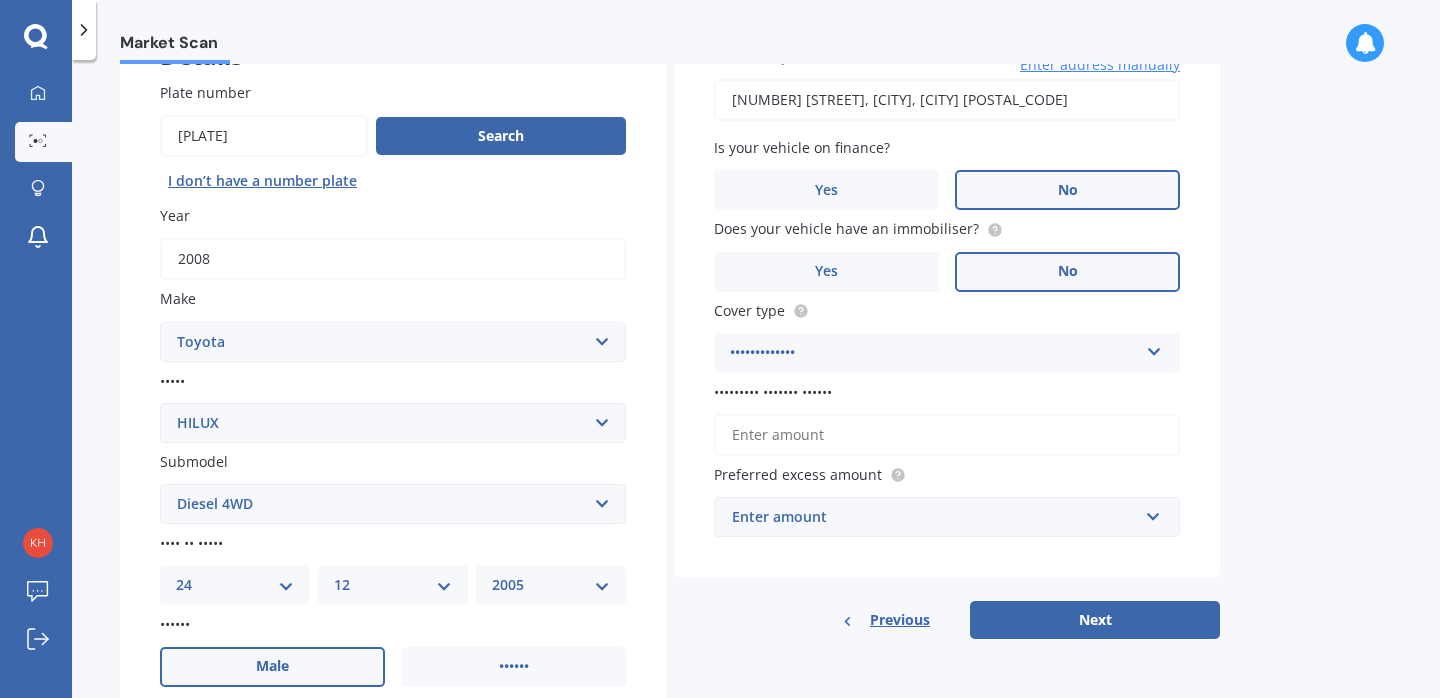 click on "••••••••• ••••••• ••••••" at bounding box center [947, 435] 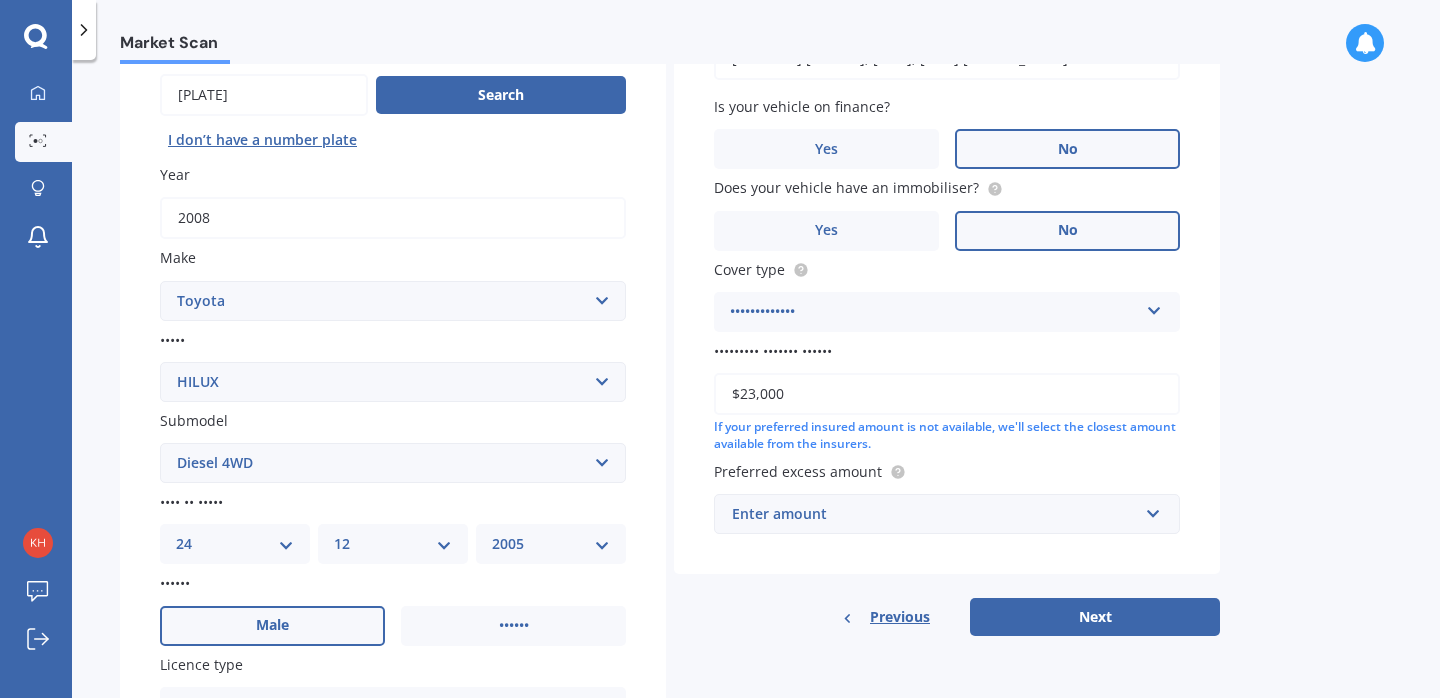 scroll, scrollTop: 200, scrollLeft: 0, axis: vertical 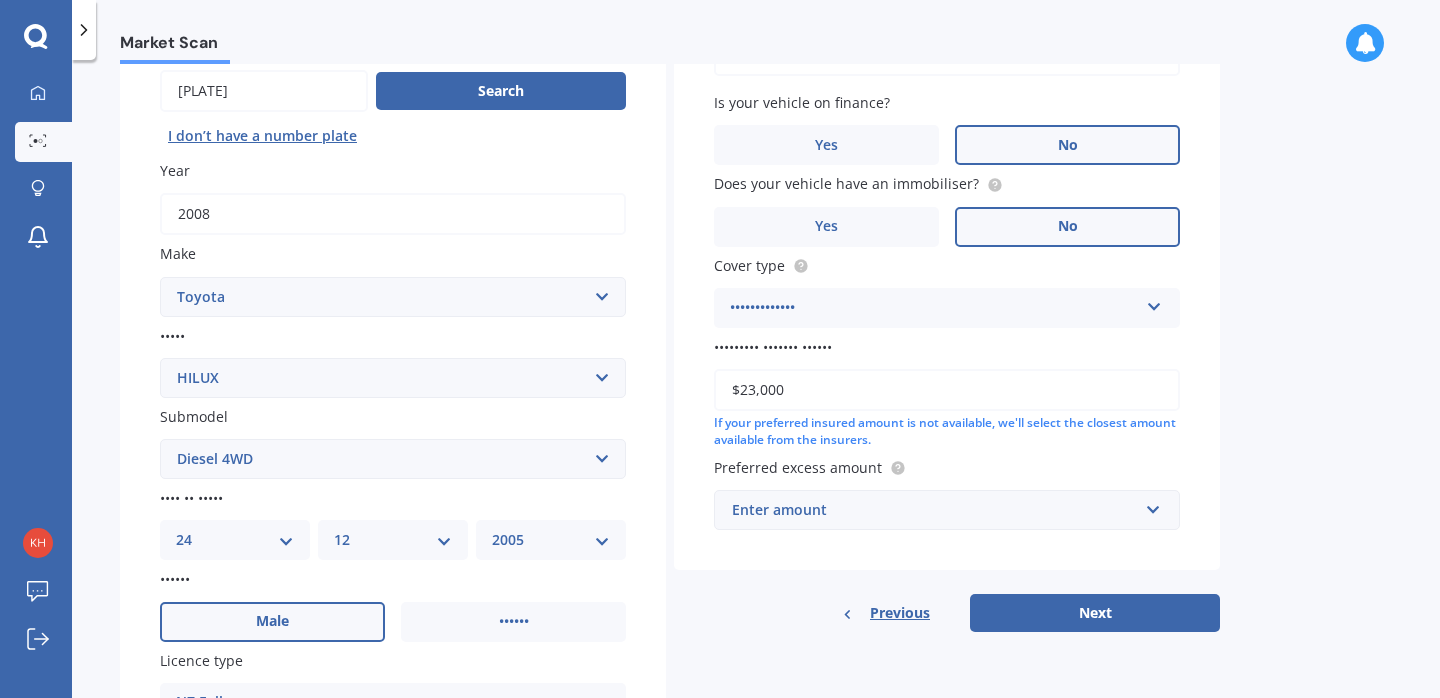 type on "$23,000" 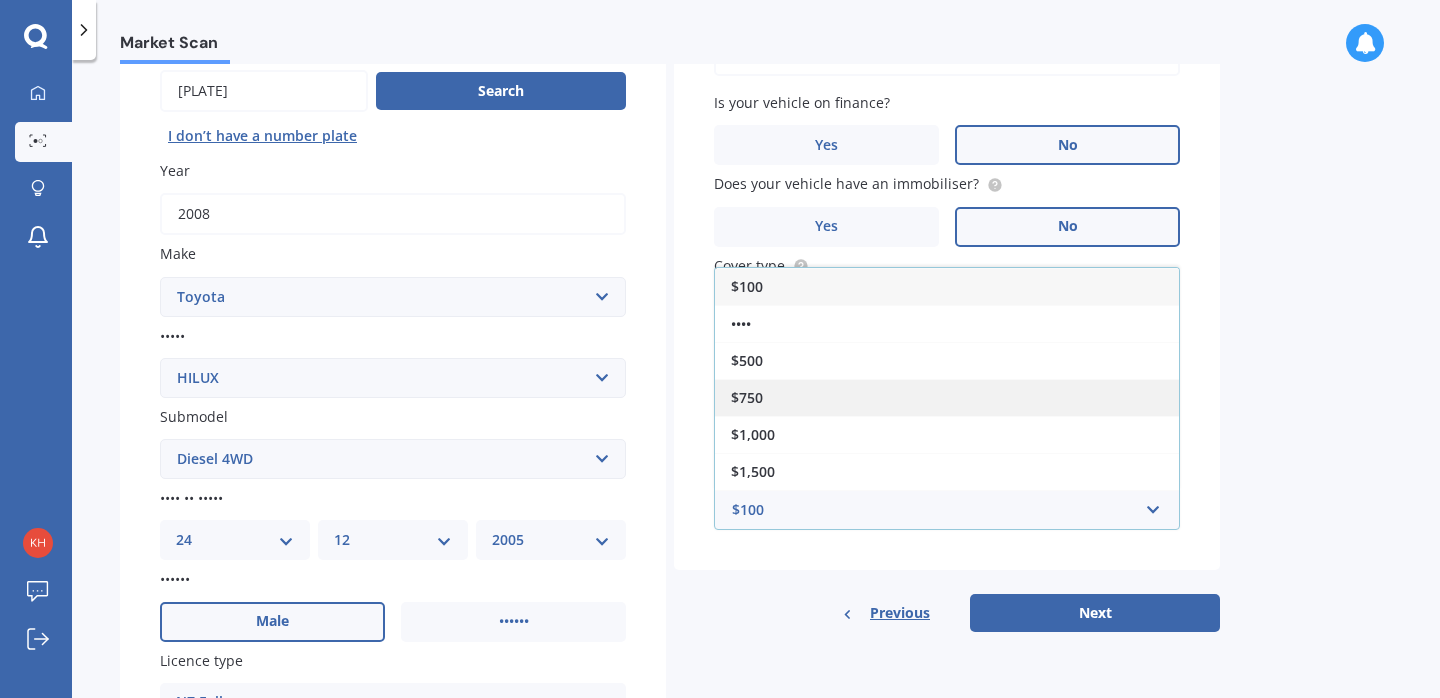 click on "$750" at bounding box center [947, 397] 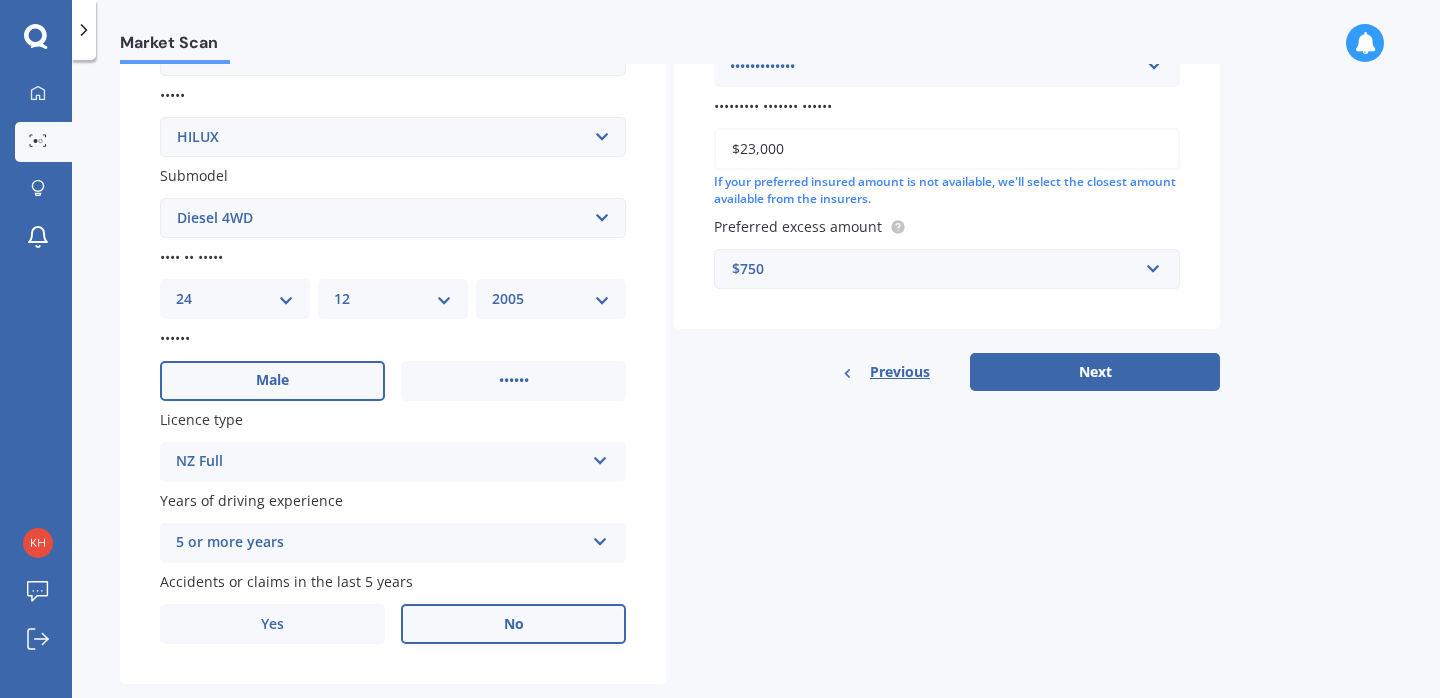 scroll, scrollTop: 483, scrollLeft: 0, axis: vertical 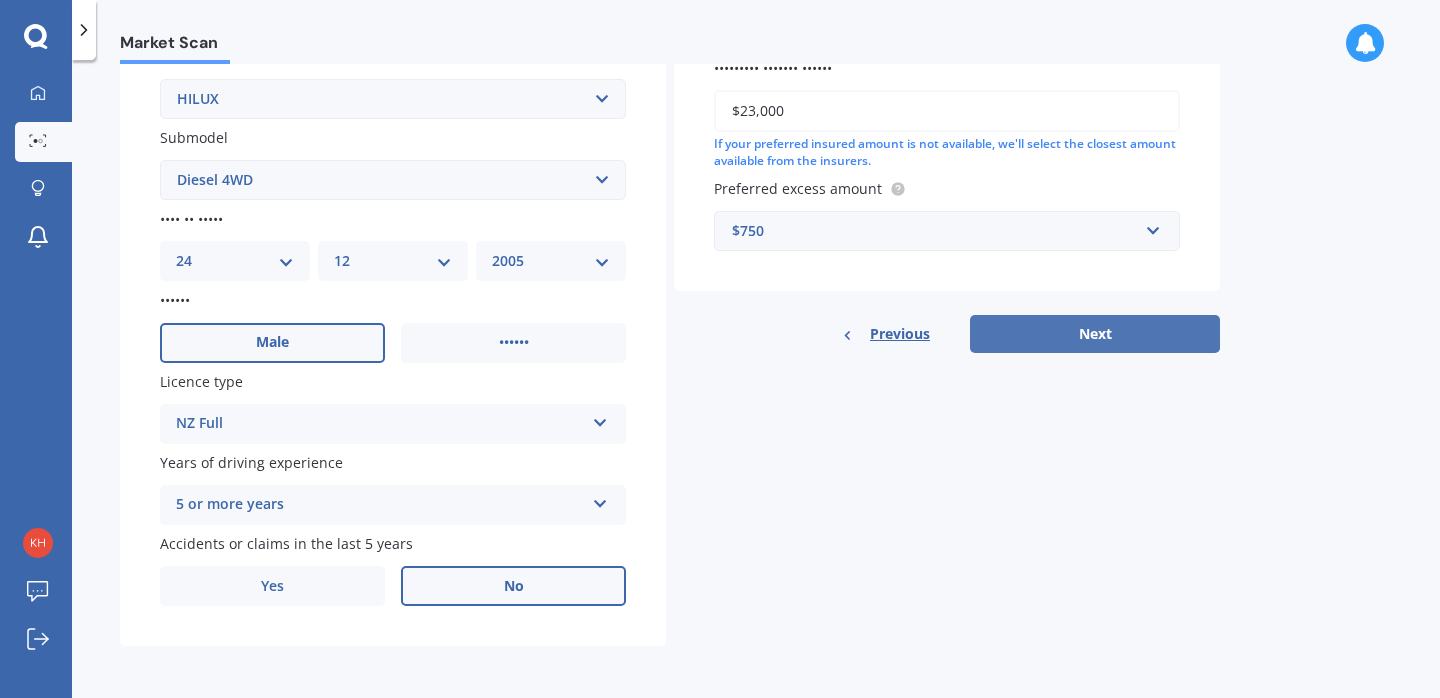 click on "Next" at bounding box center (1095, 334) 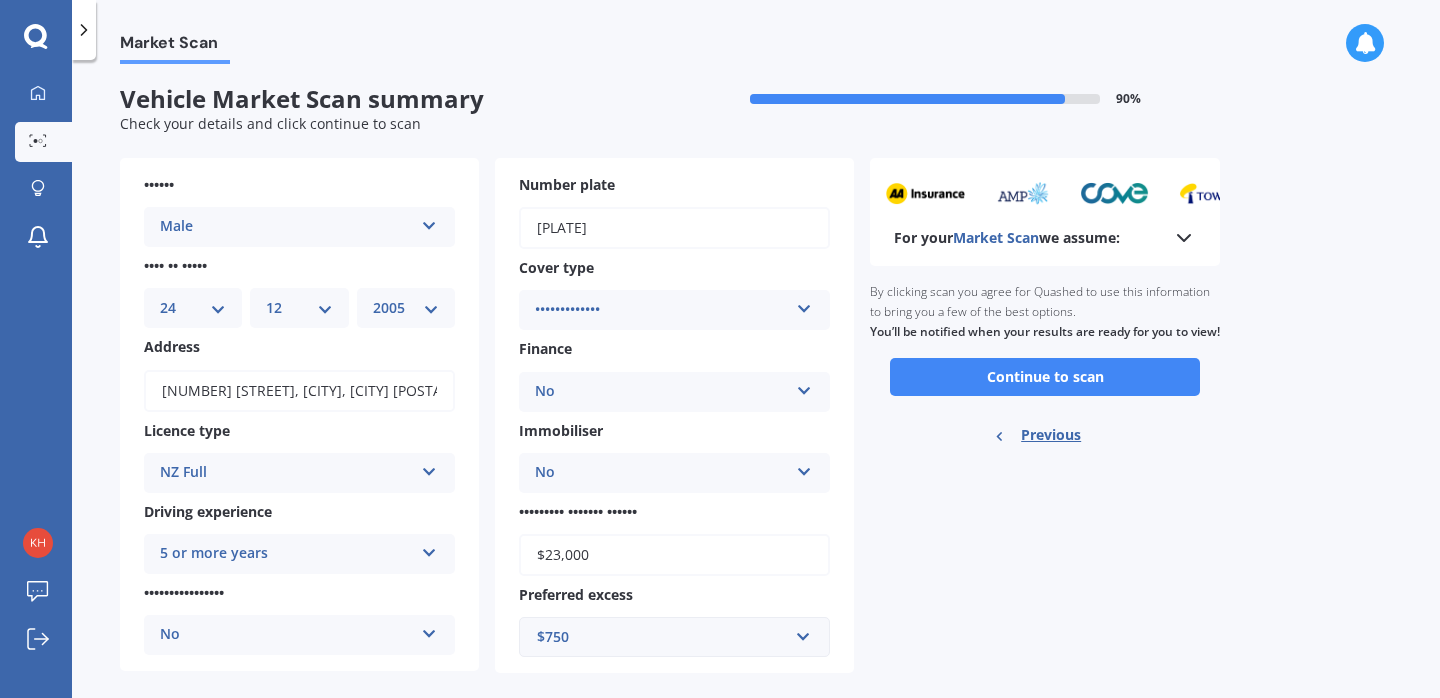 scroll, scrollTop: 33, scrollLeft: 0, axis: vertical 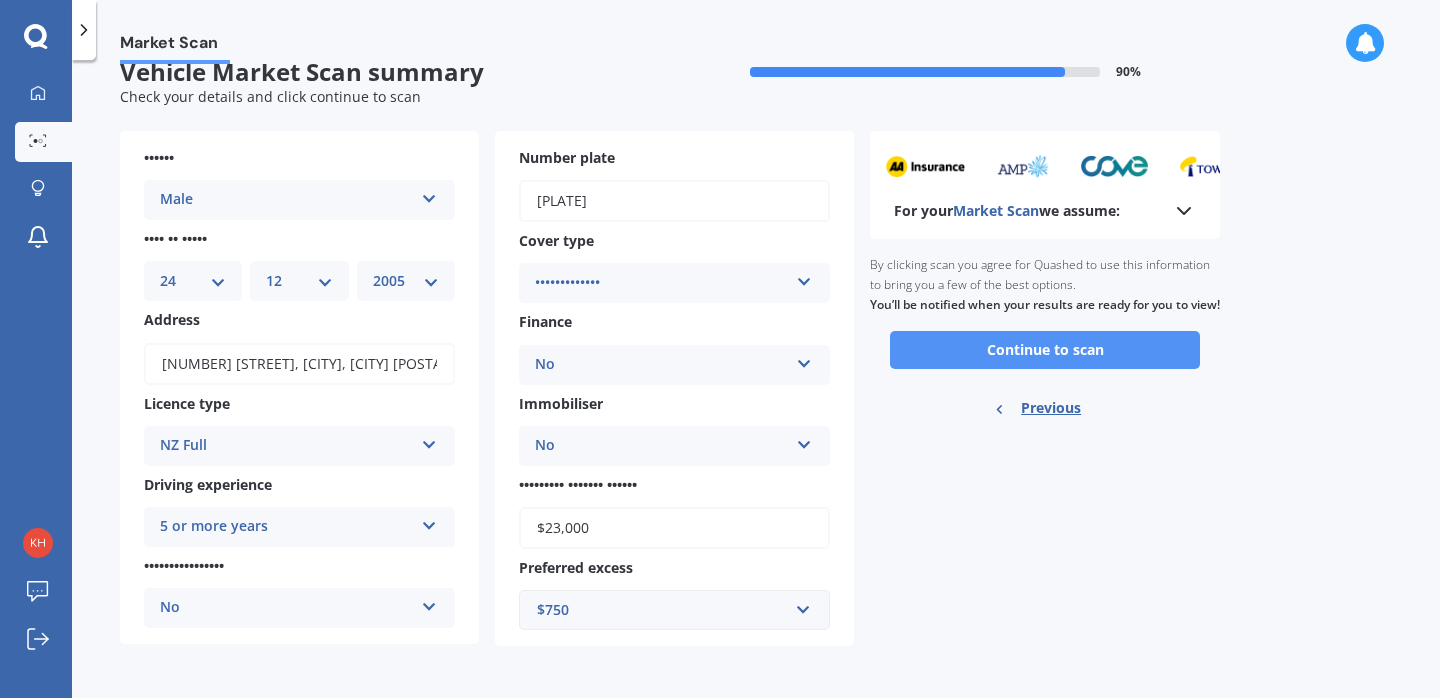 click on "Continue to scan" at bounding box center (1045, 350) 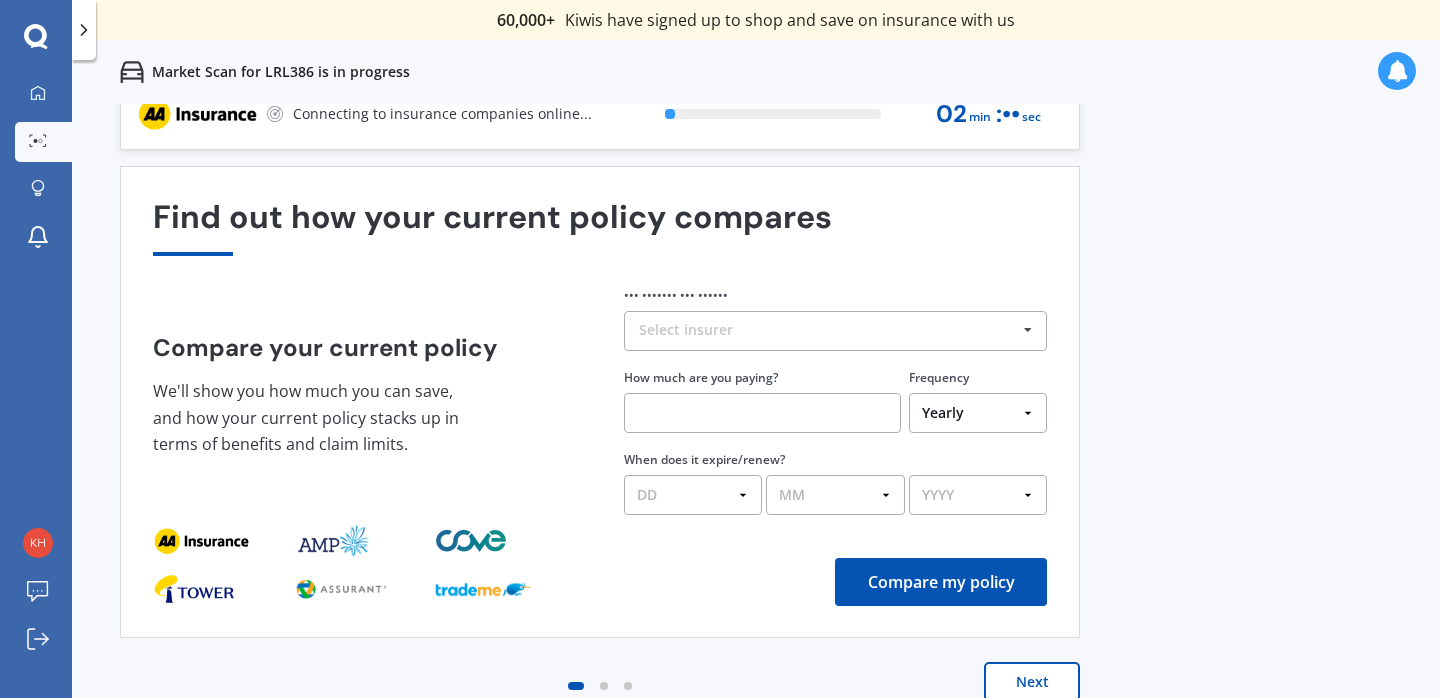scroll, scrollTop: 0, scrollLeft: 0, axis: both 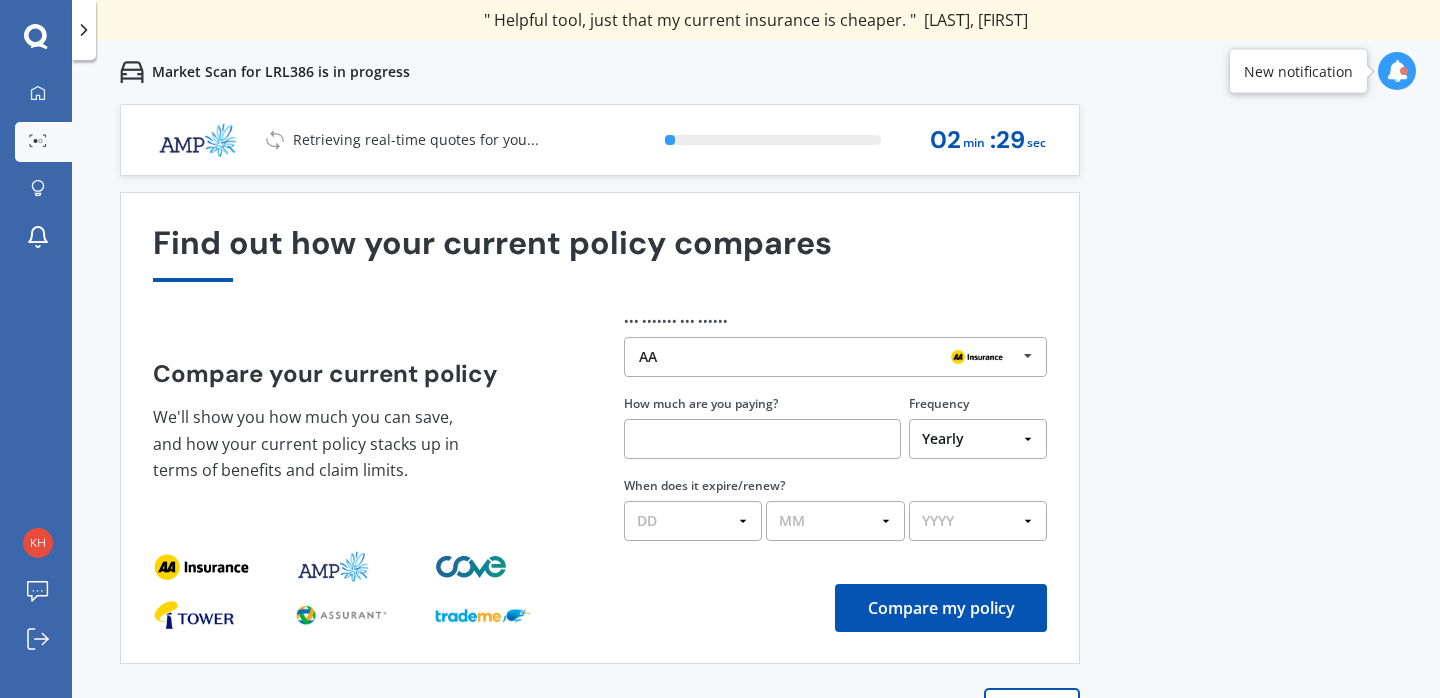 click at bounding box center [762, 439] 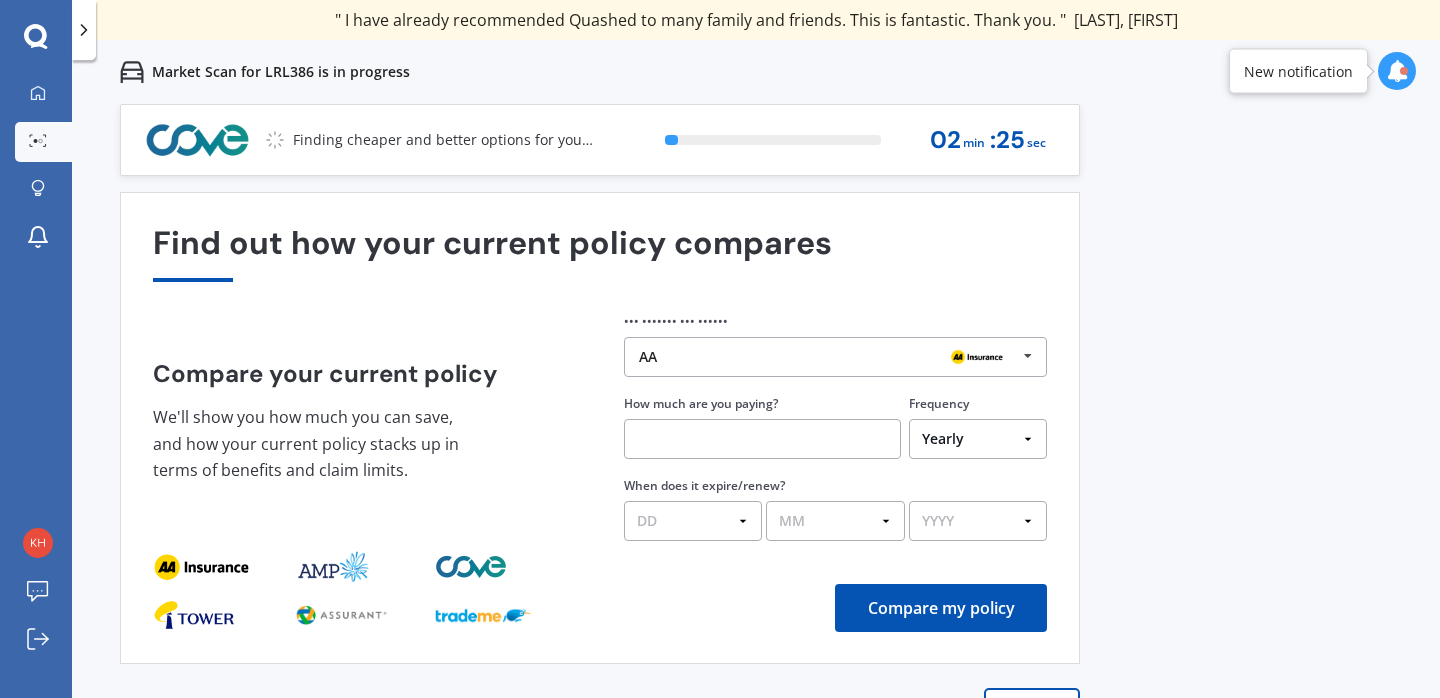 click on "AA" at bounding box center [828, 357] 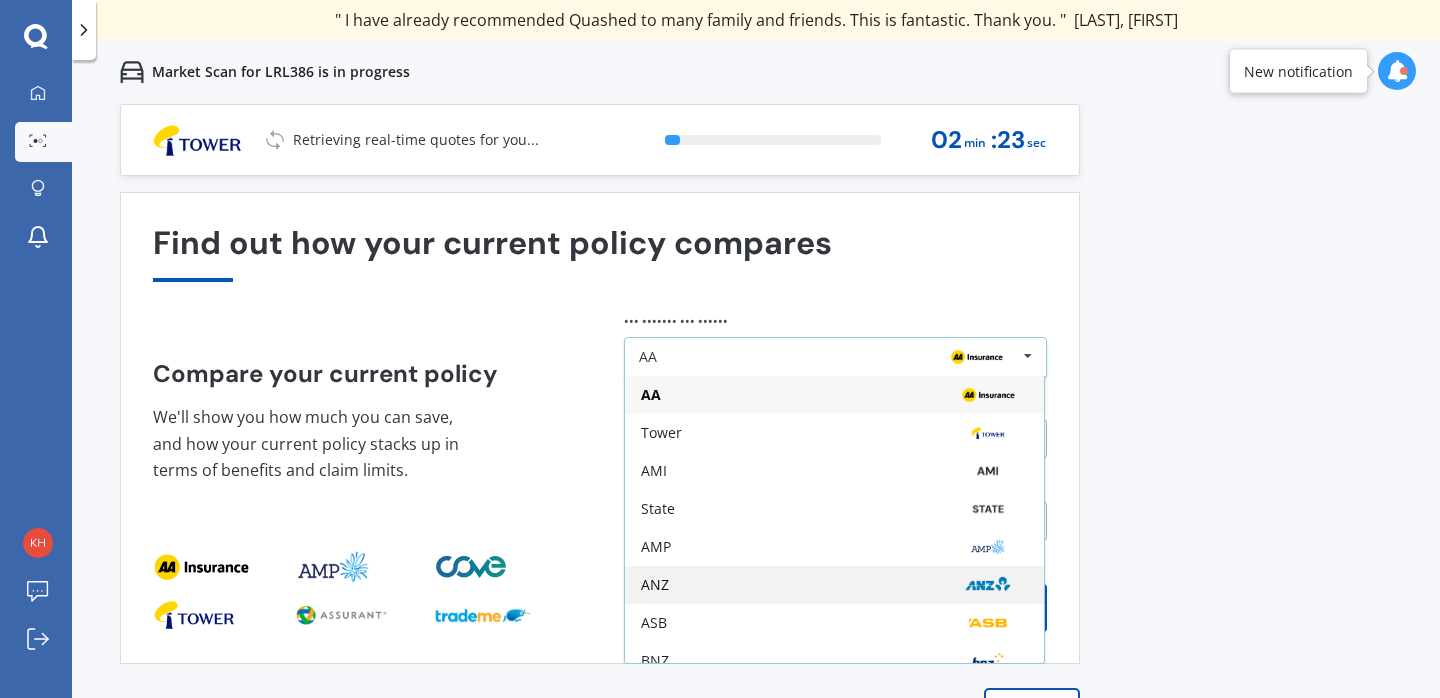 scroll, scrollTop: 131, scrollLeft: 0, axis: vertical 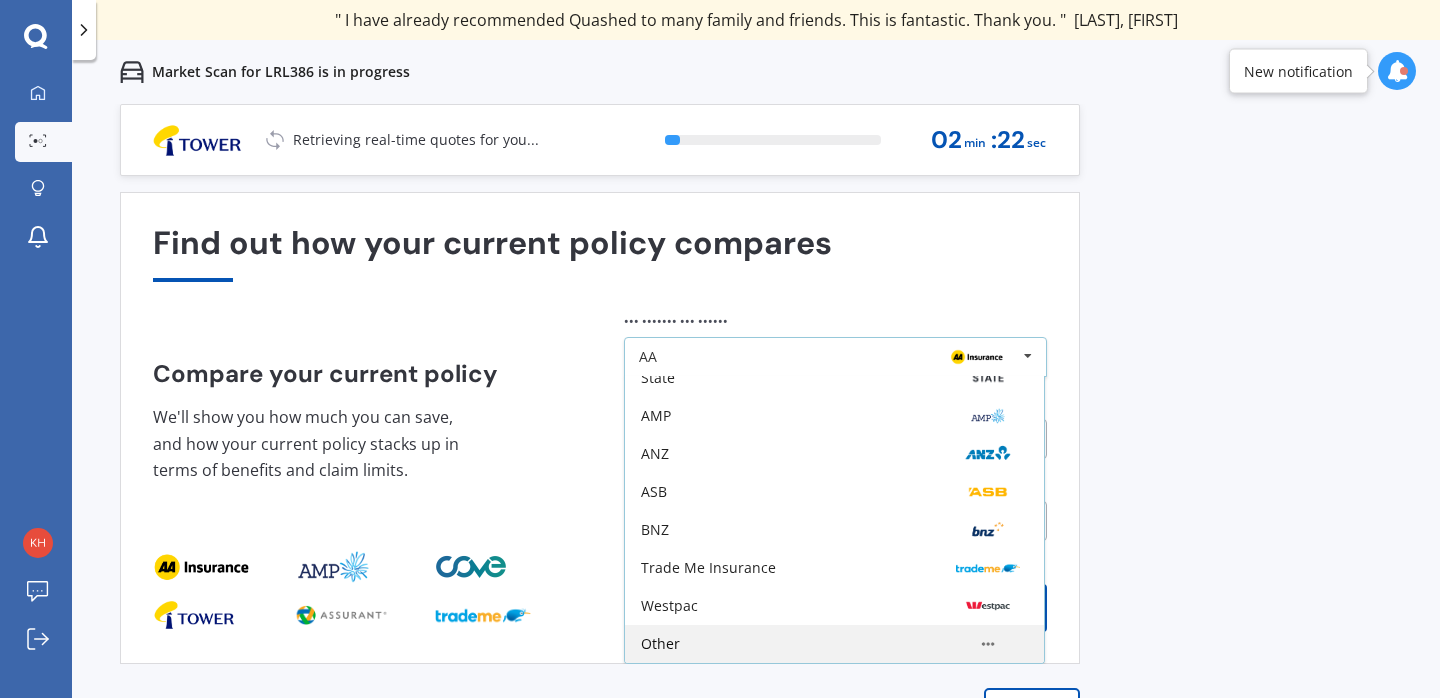 click on "Other" at bounding box center (834, 264) 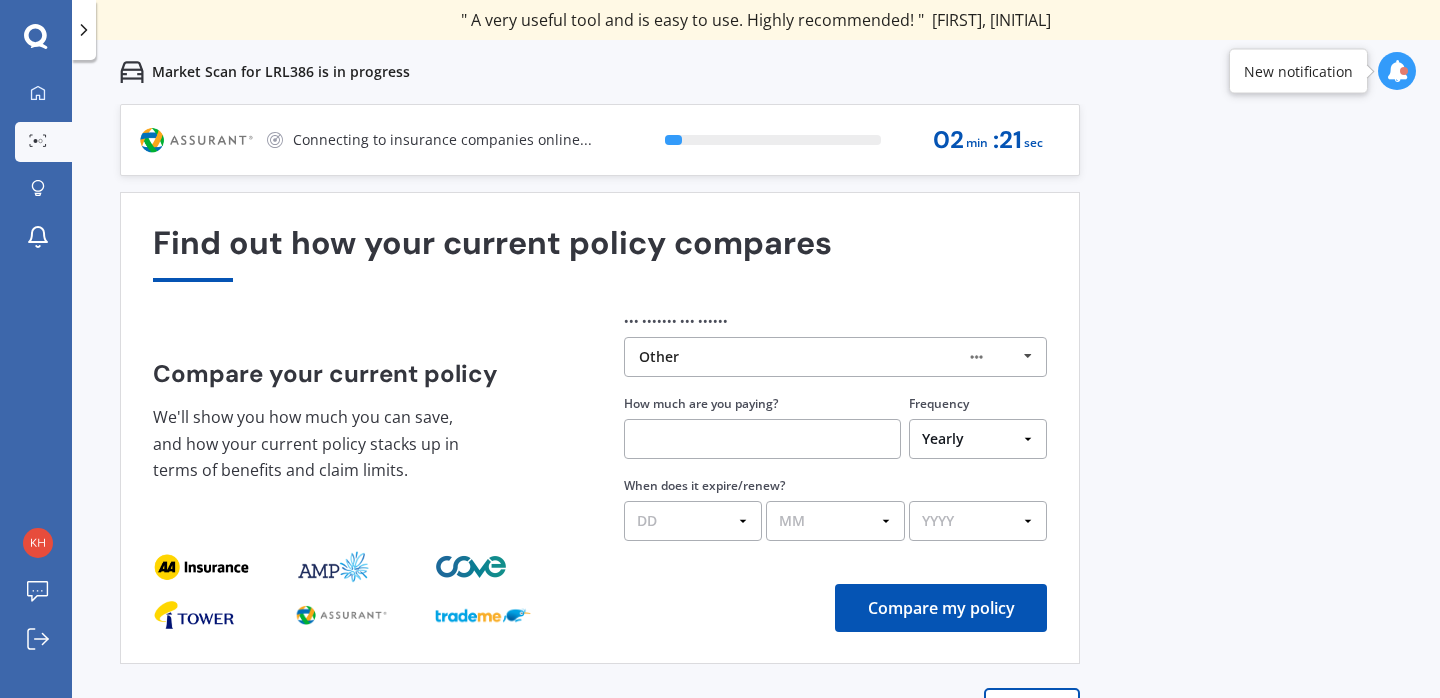 click at bounding box center [762, 439] 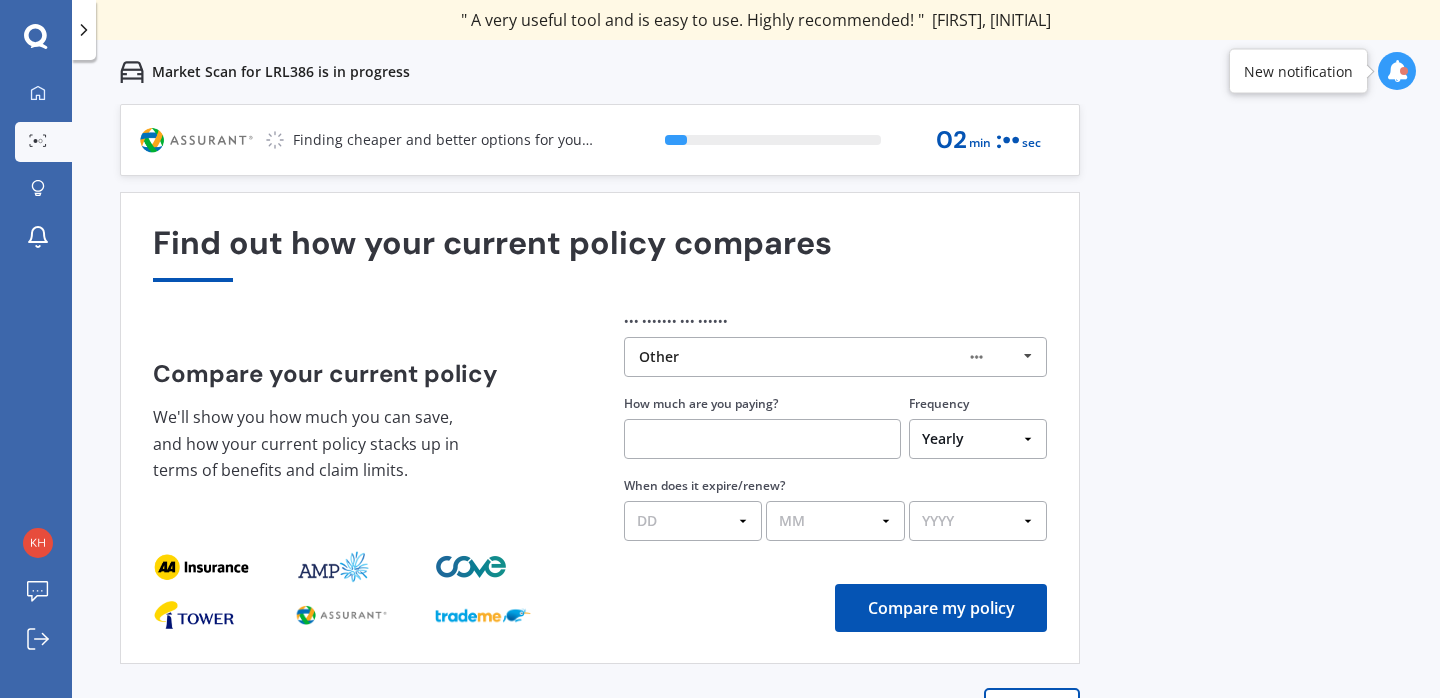click on "60,000+ Kiwis have signed up to shop and save on insurance with us " Helpful tool, just that my current insurance is cheaper. " [FIRST], [INITIAL] " I have already recommended Quashed to many family and friends. This is fantastic. Thank you. " [FIRST], [INITIAL] " A very useful tool and is easy to use. Highly recommended! " [FIRST], [INITIAL] " Useful tool to check whether our current prices are competitive - which they are. " [FIRST], [INITIAL] " My current car insurance was half of the cheapest quoted here, so I'll stick with them. " [FIRST], [INITIAL] " Gave exactly the same results. " [FIRST], [INITIAL] " It's pretty accurate. Good service. " [FIRST], [INITIAL] " That was very helpful as it provided all the details required to make the necessary decision. " [FIRST], [INITIAL] " I've already recommended to a number of people. " [FIRST], [INITIAL] " Good to know my existing cover is so good! " [FIRST], [INITIAL] " Excellent site! I saved $300 off my existing policy. " [FIRST], [INITIAL] " Great stuff team! first time using it, and it was very clear and concise. " [FIRST], [INITIAL] Next 10 % 02 min : 19 sec" at bounding box center [756, 423] 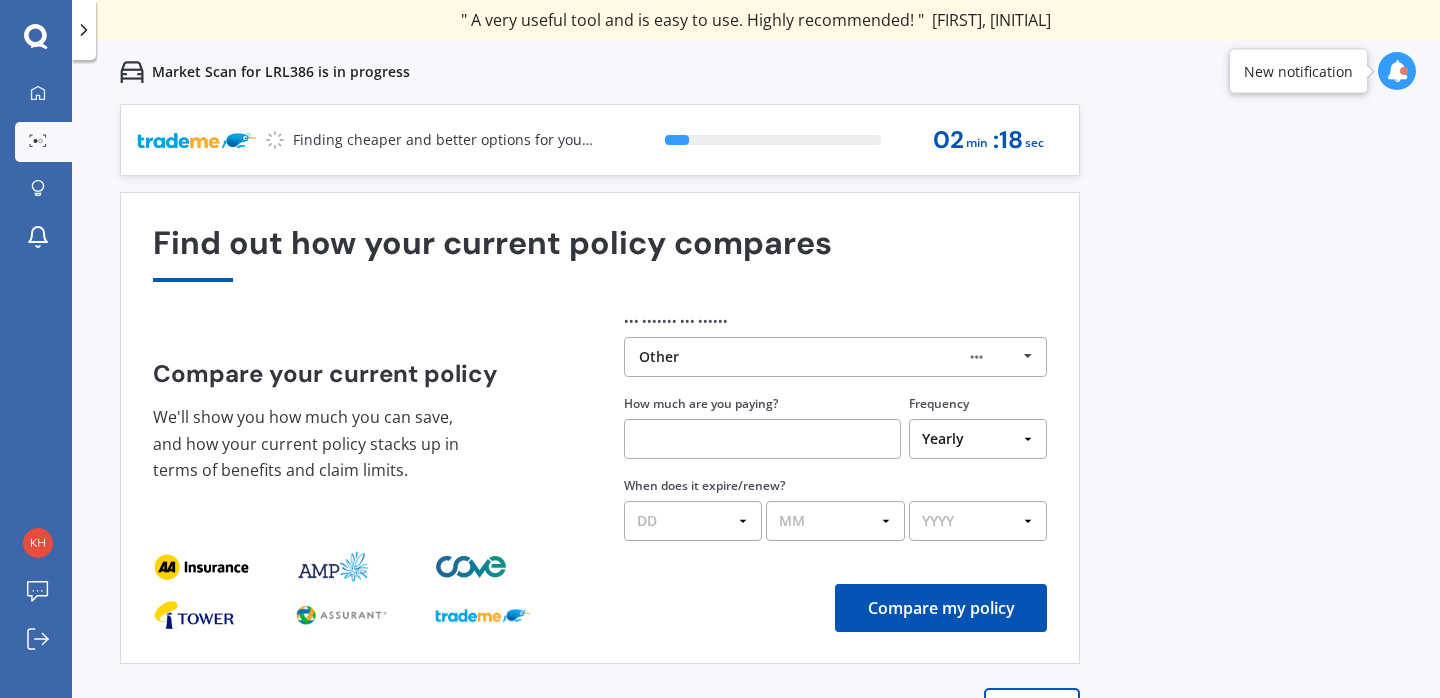 scroll, scrollTop: 27, scrollLeft: 0, axis: vertical 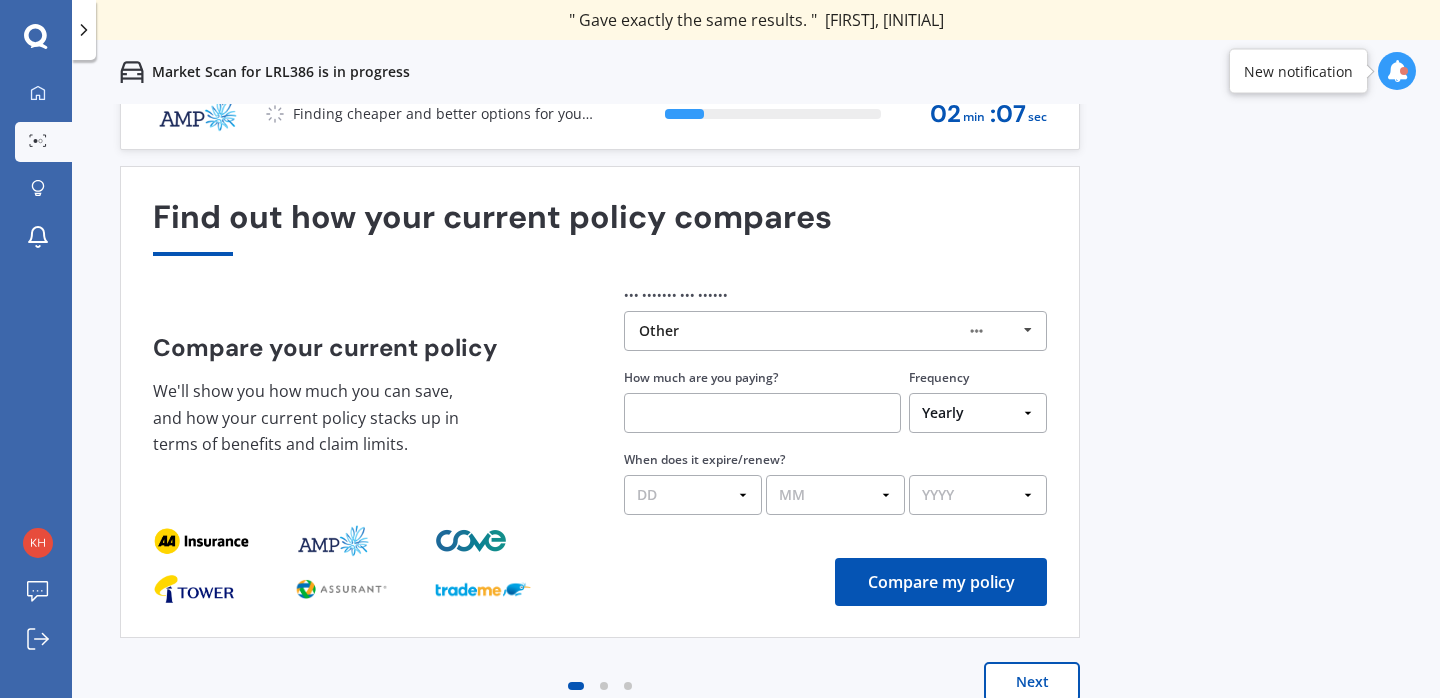 click on "Next" at bounding box center [1032, 682] 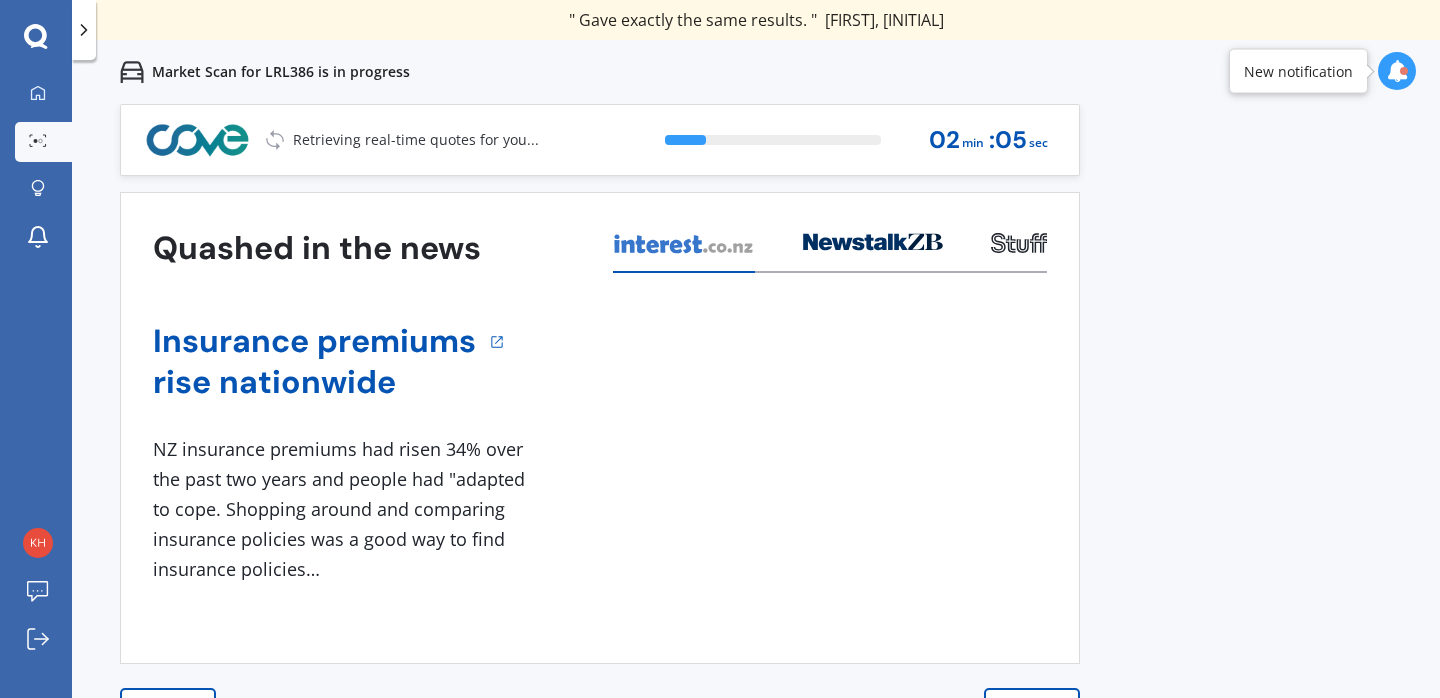 scroll, scrollTop: 27, scrollLeft: 0, axis: vertical 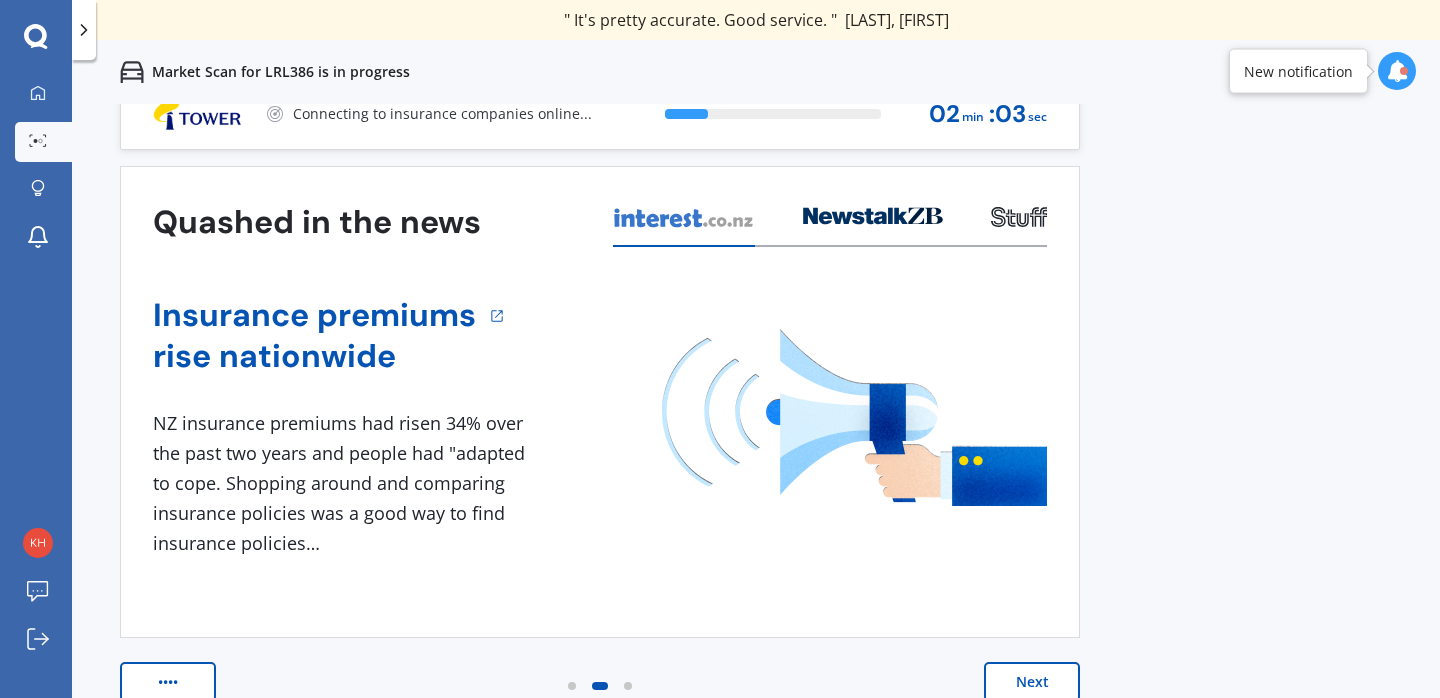 click on "Next" at bounding box center (1032, 682) 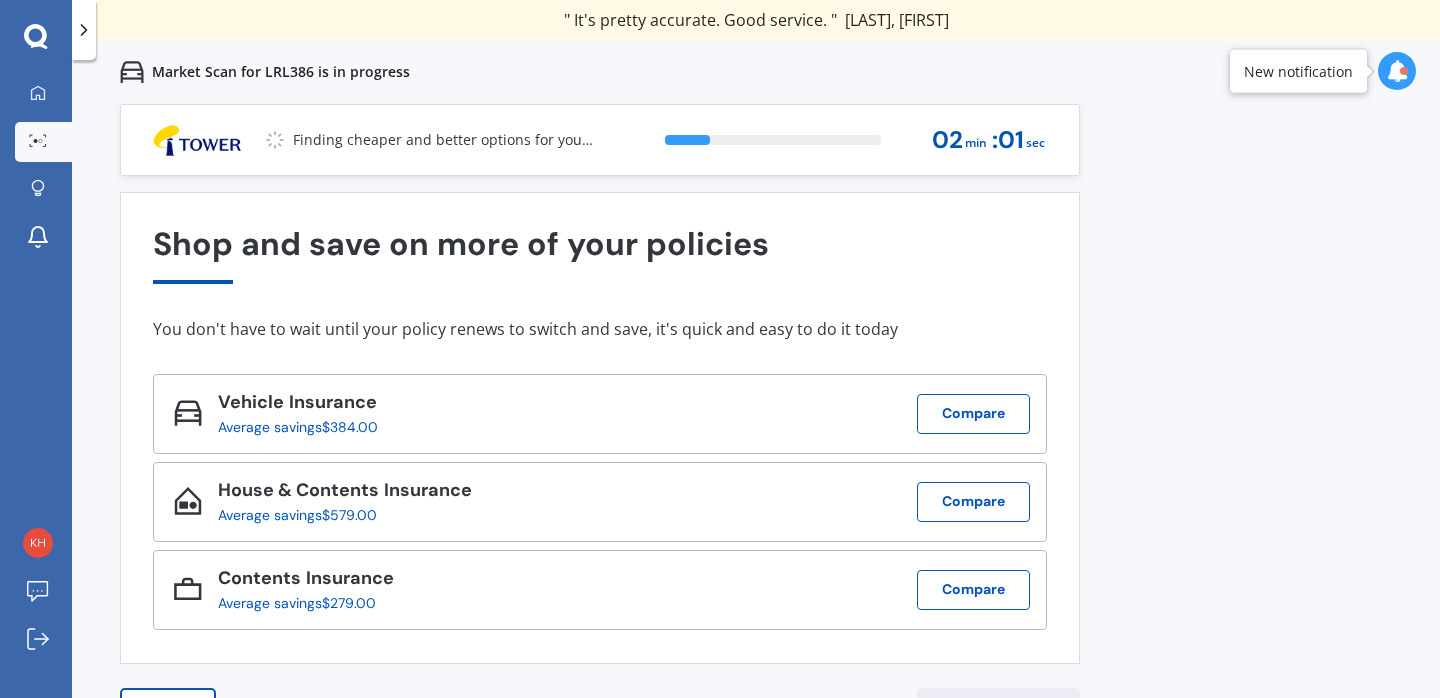 scroll, scrollTop: 27, scrollLeft: 0, axis: vertical 